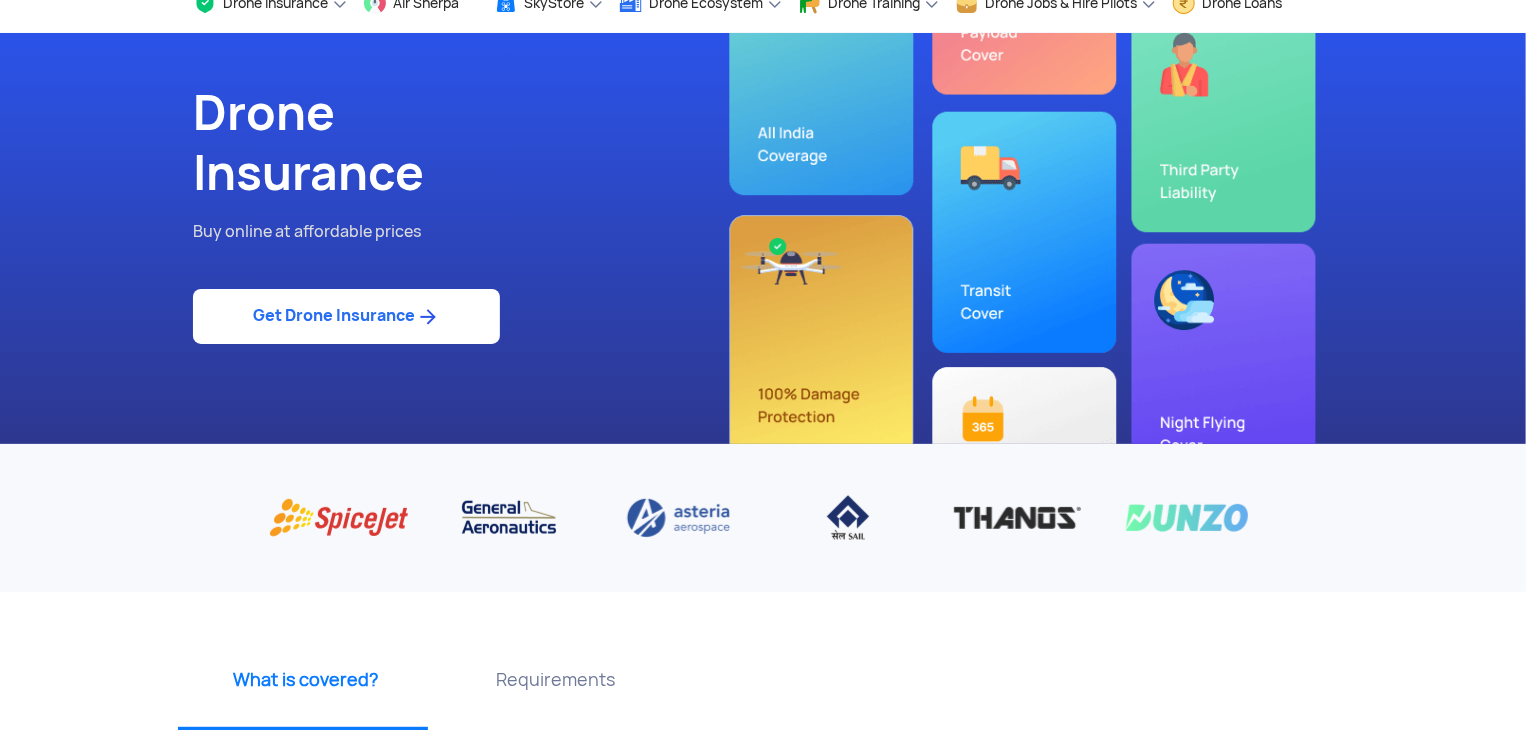 scroll, scrollTop: 106, scrollLeft: 0, axis: vertical 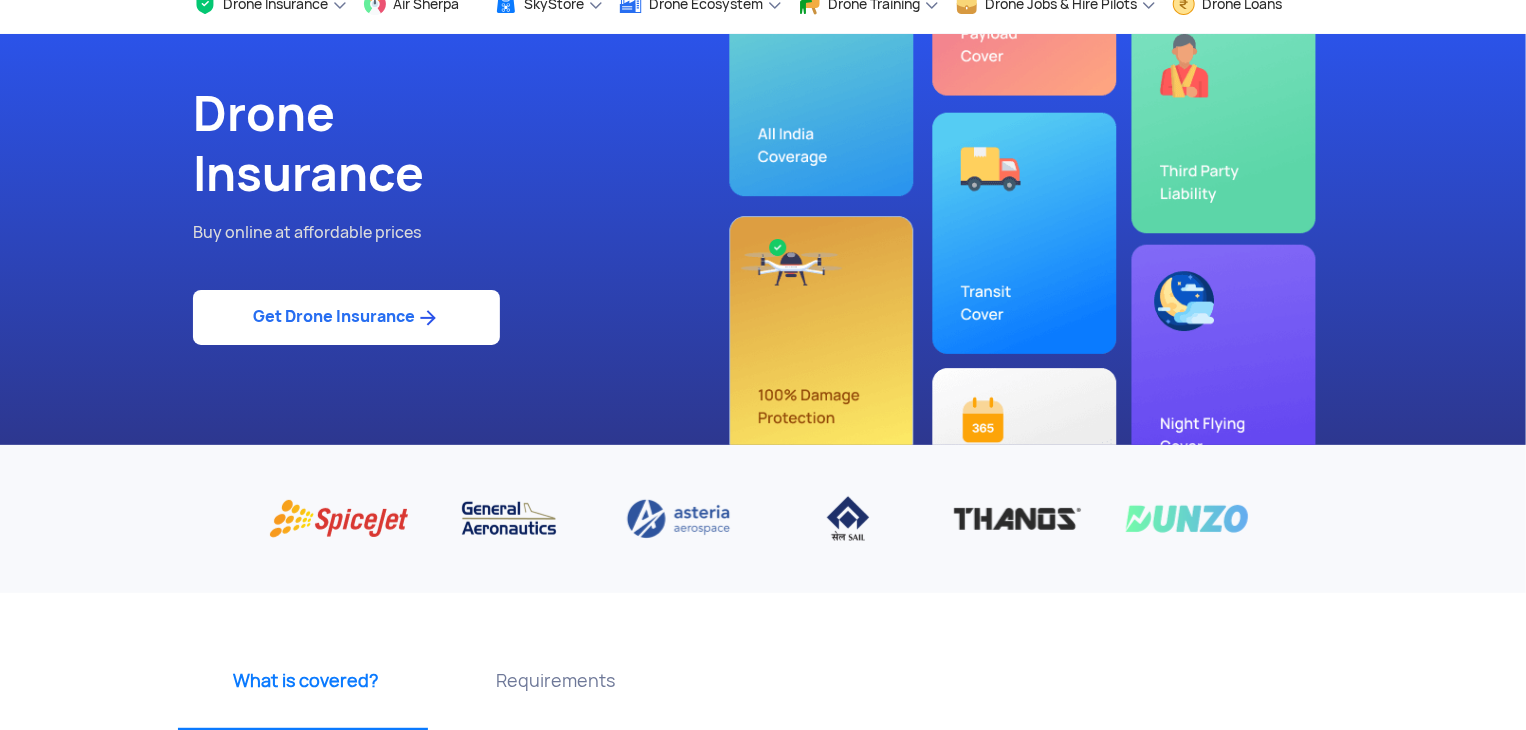 click on "Get Drone Insurance" 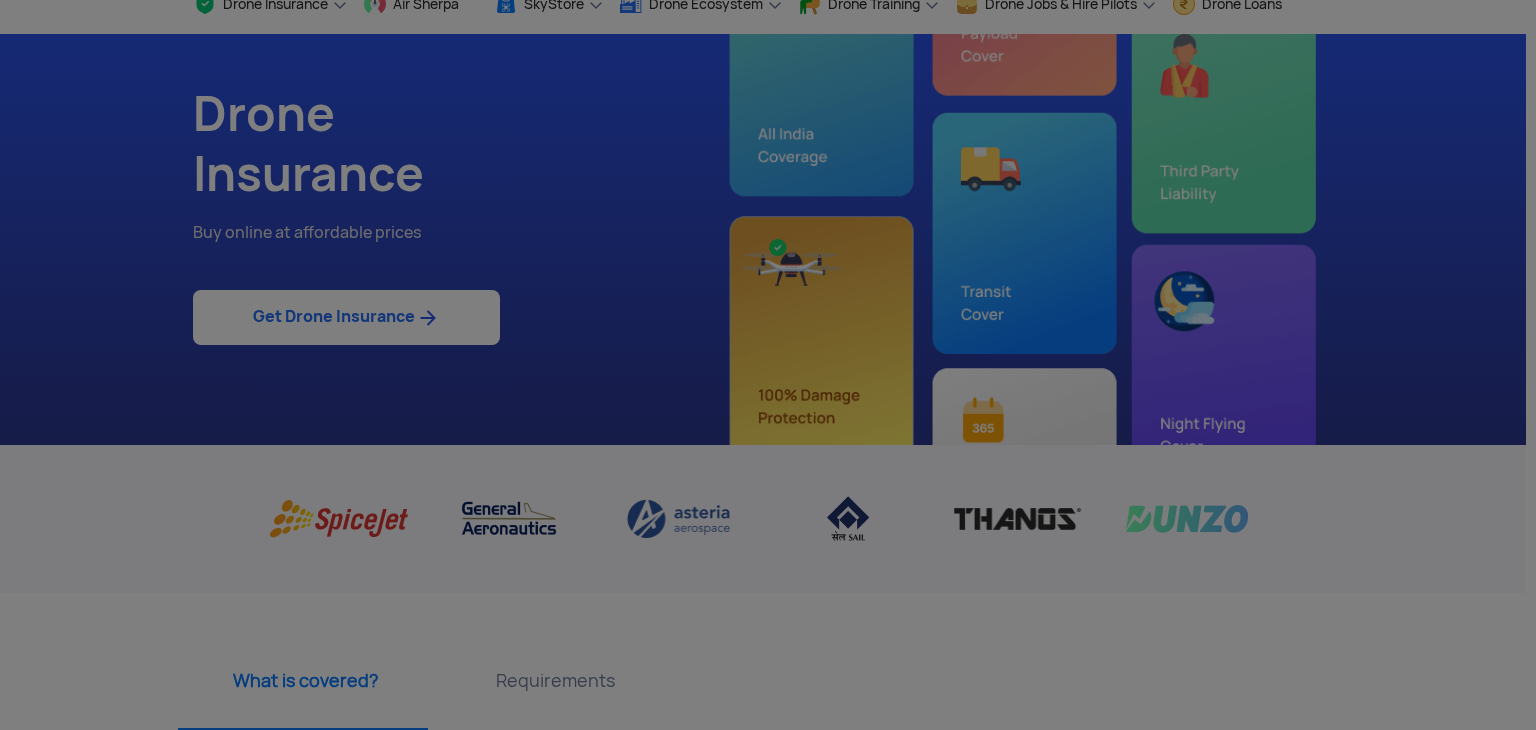 click 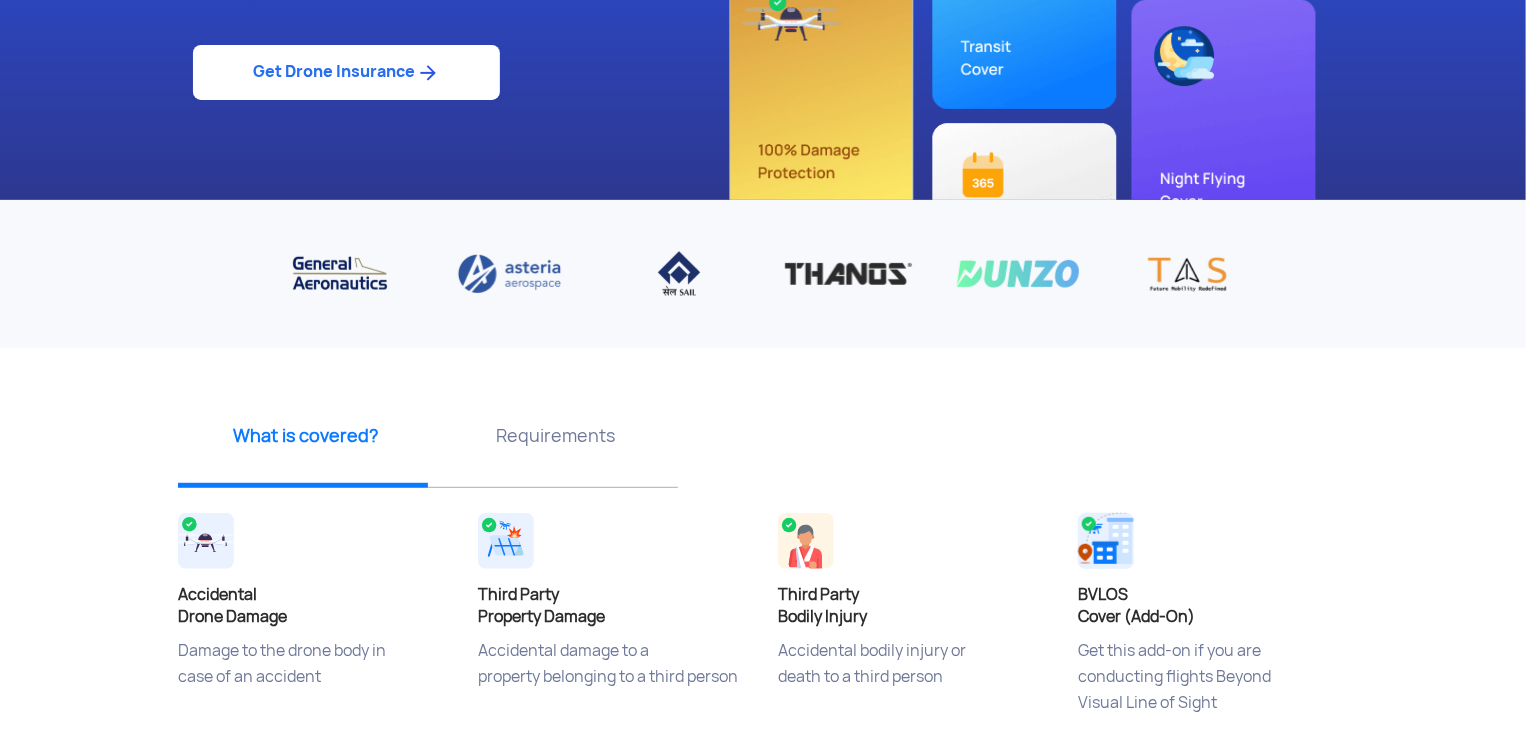 scroll, scrollTop: 404, scrollLeft: 0, axis: vertical 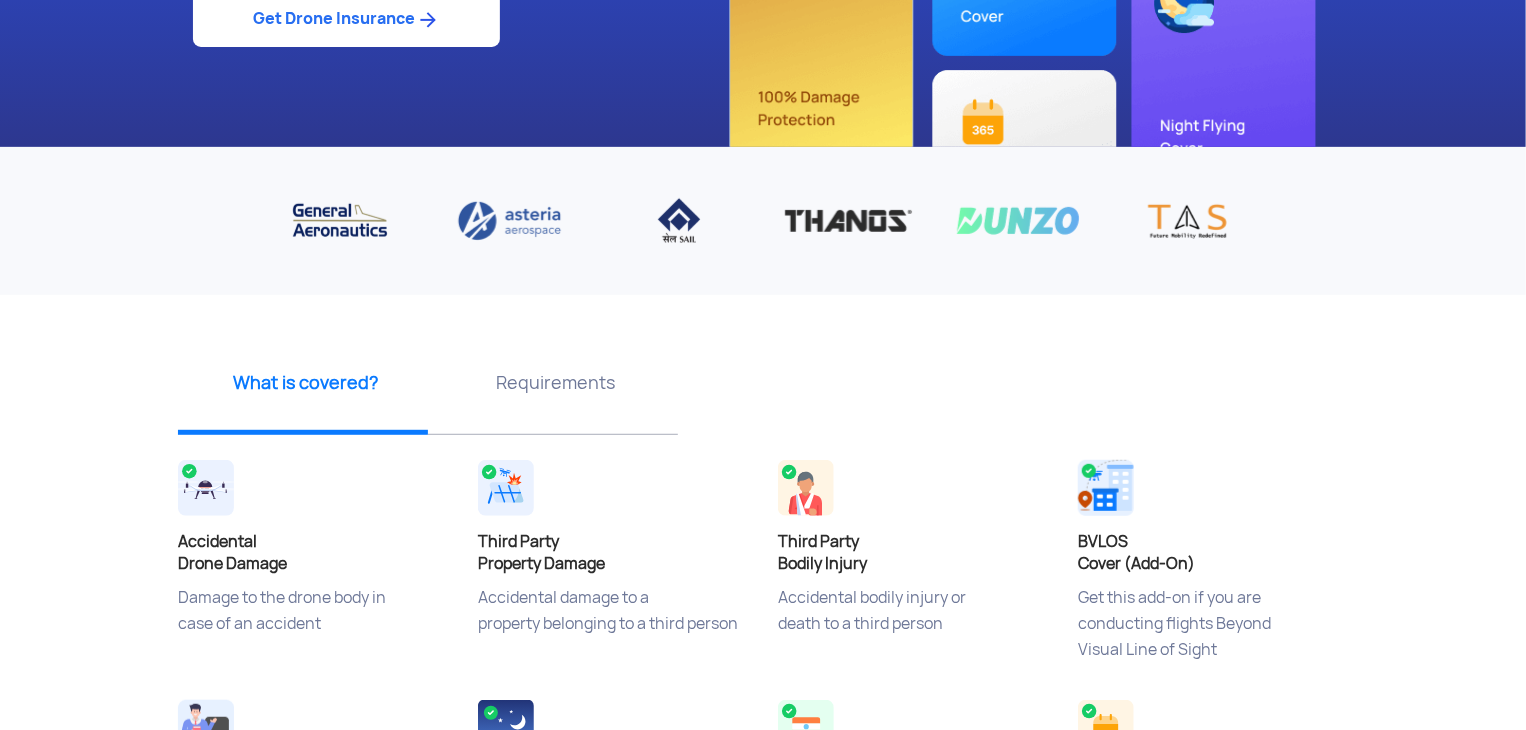 click on "Requirements" 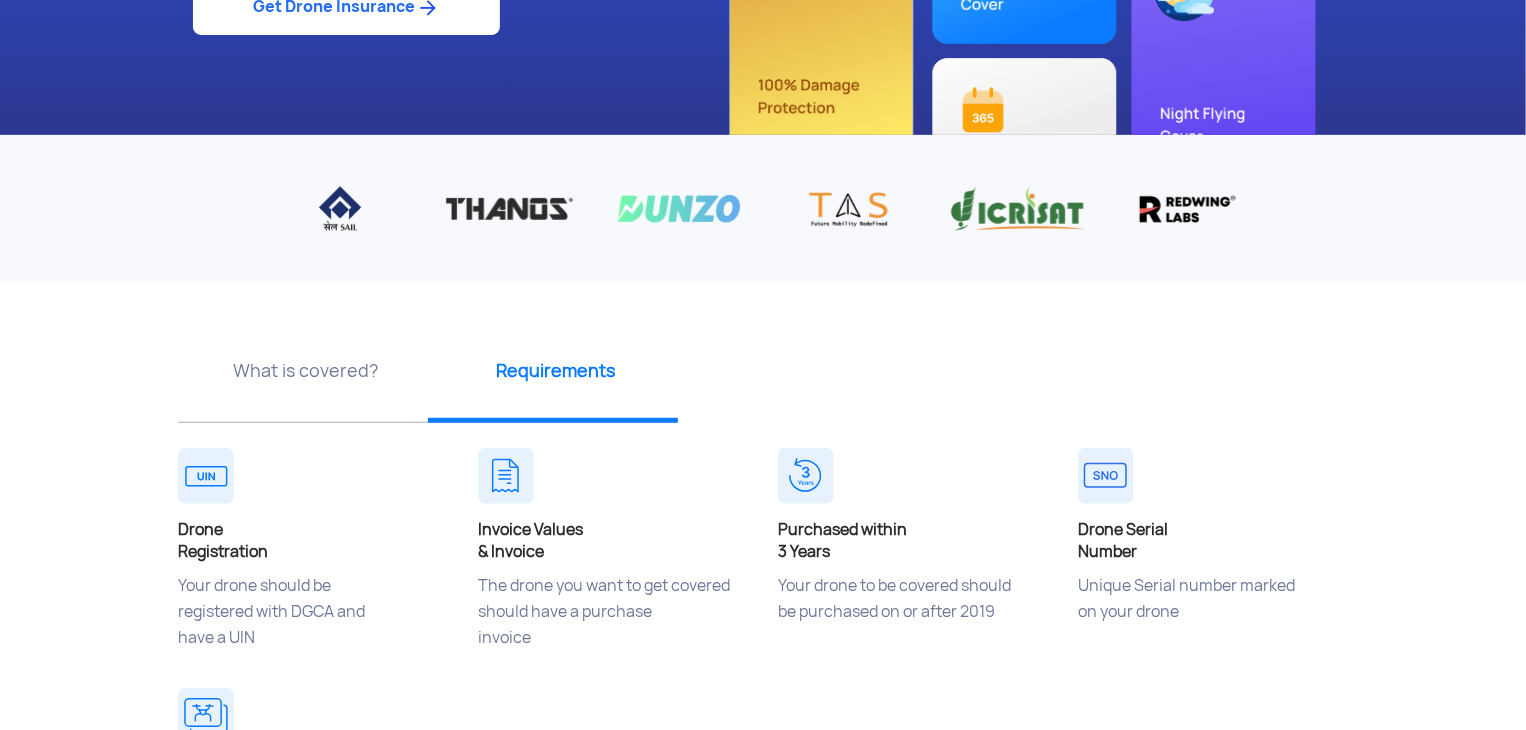scroll, scrollTop: 424, scrollLeft: 0, axis: vertical 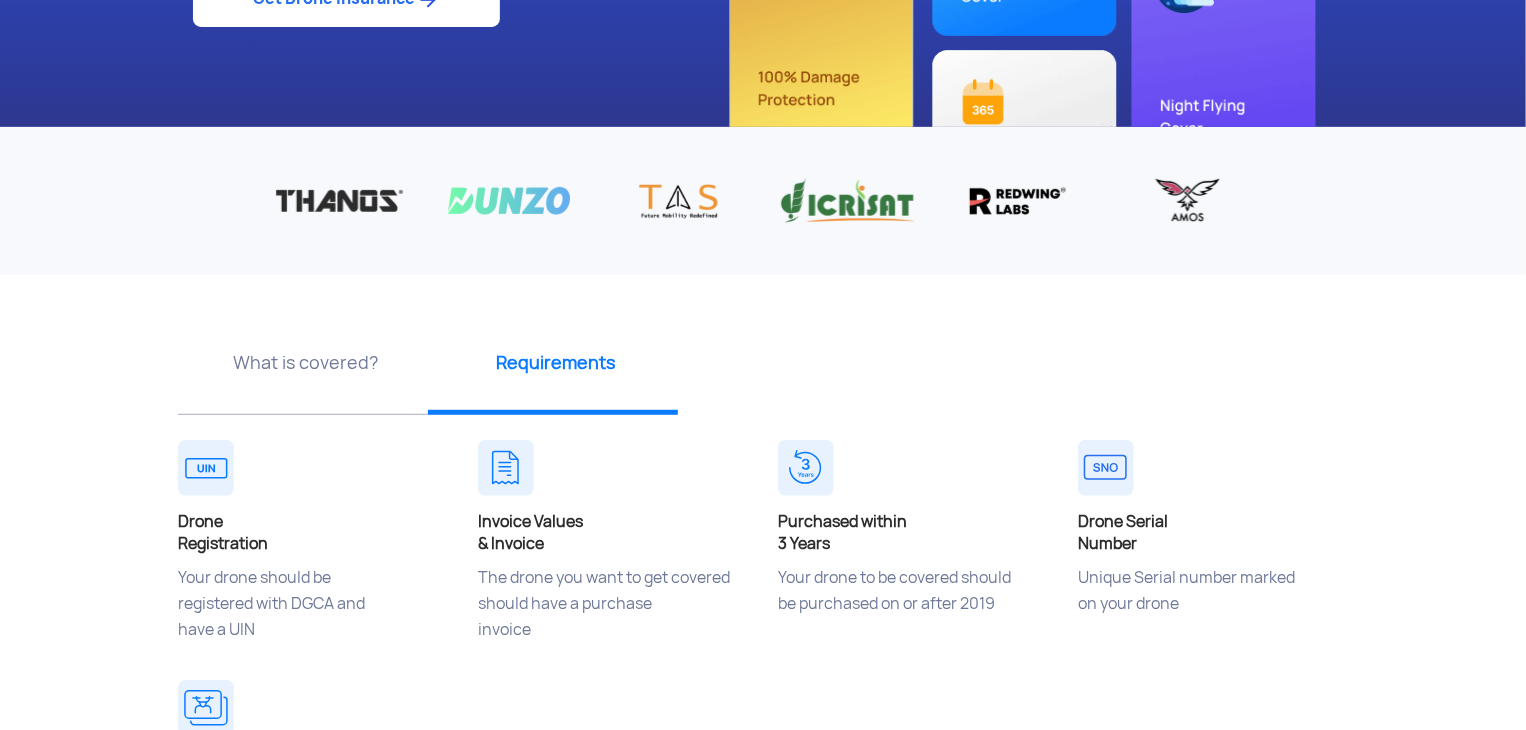 click on "What is covered?" 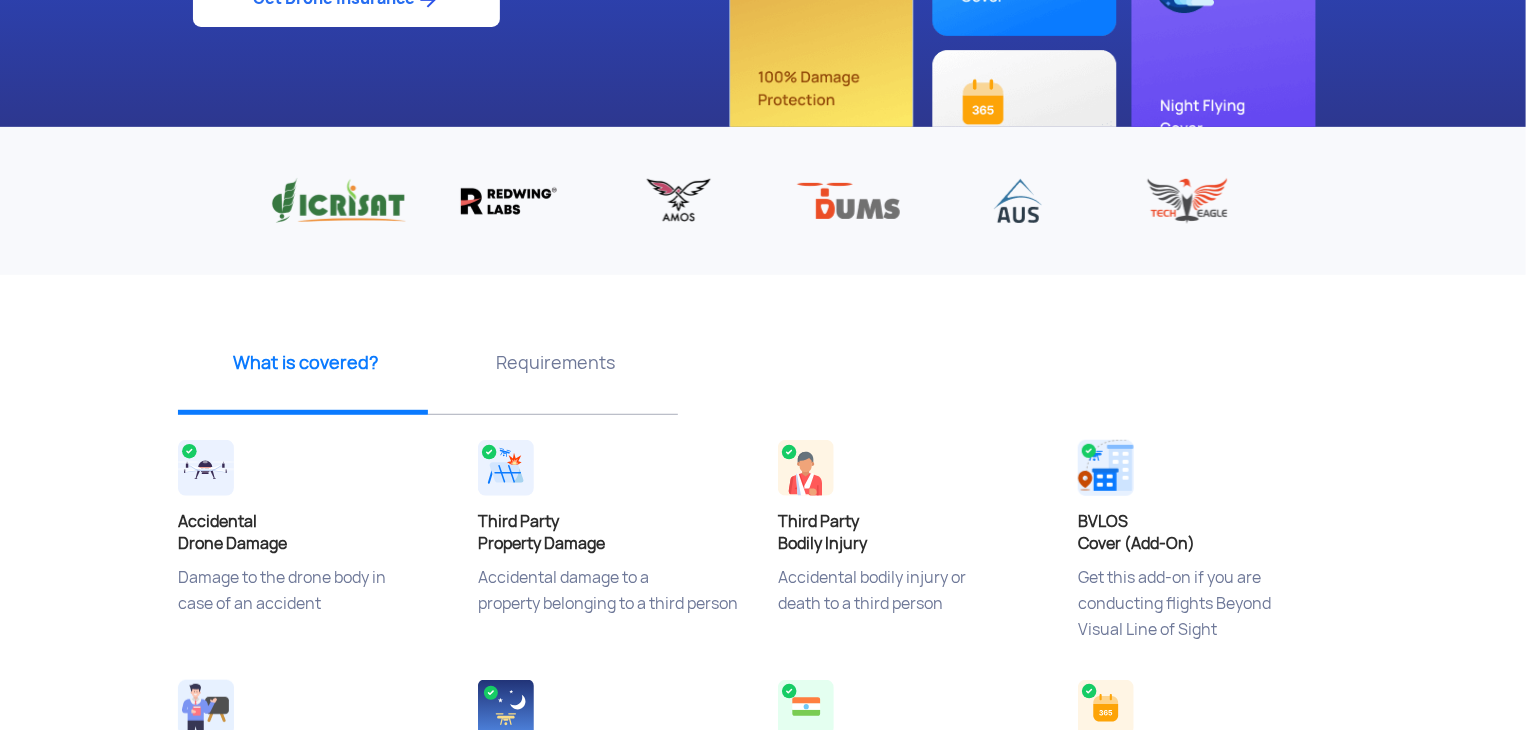 click on "Requirements" 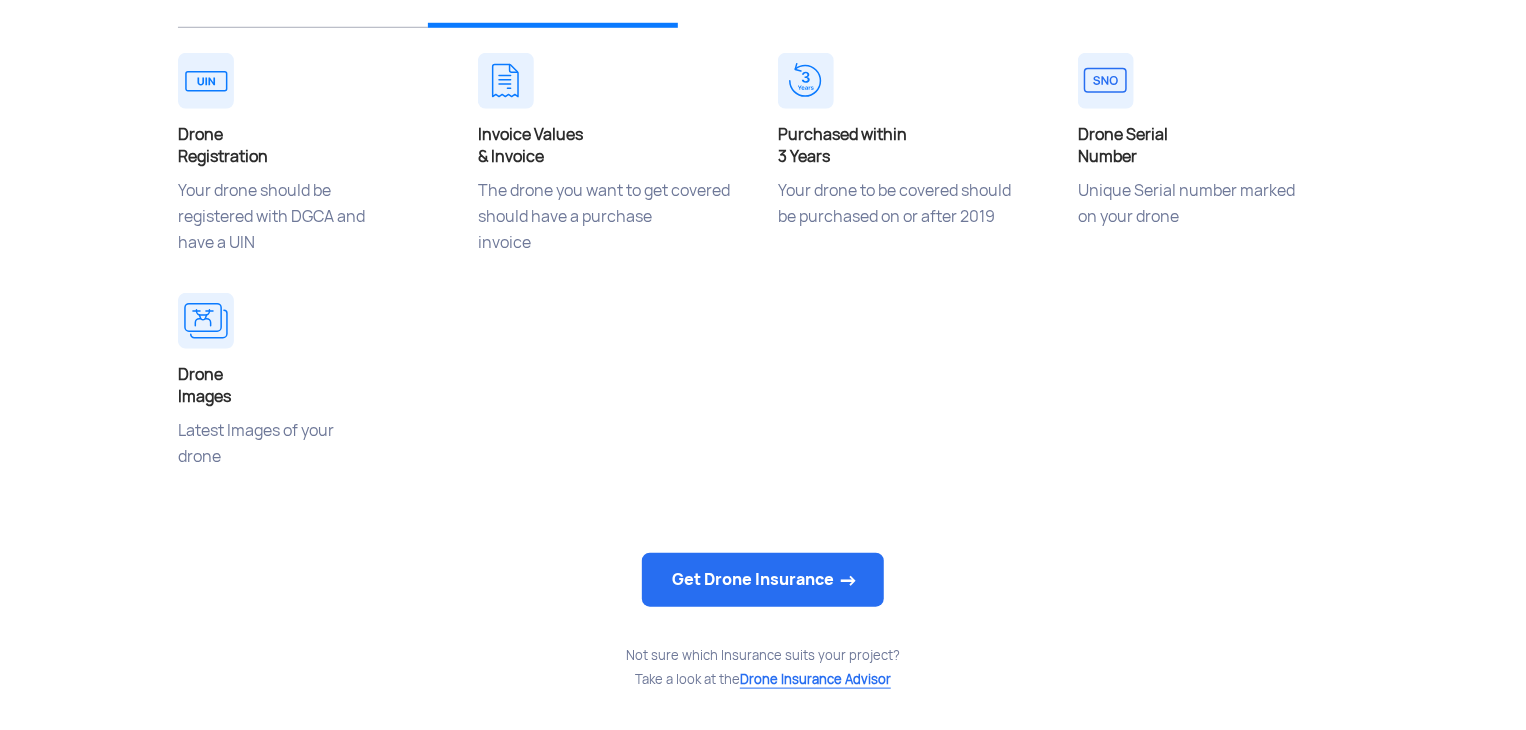 scroll, scrollTop: 812, scrollLeft: 0, axis: vertical 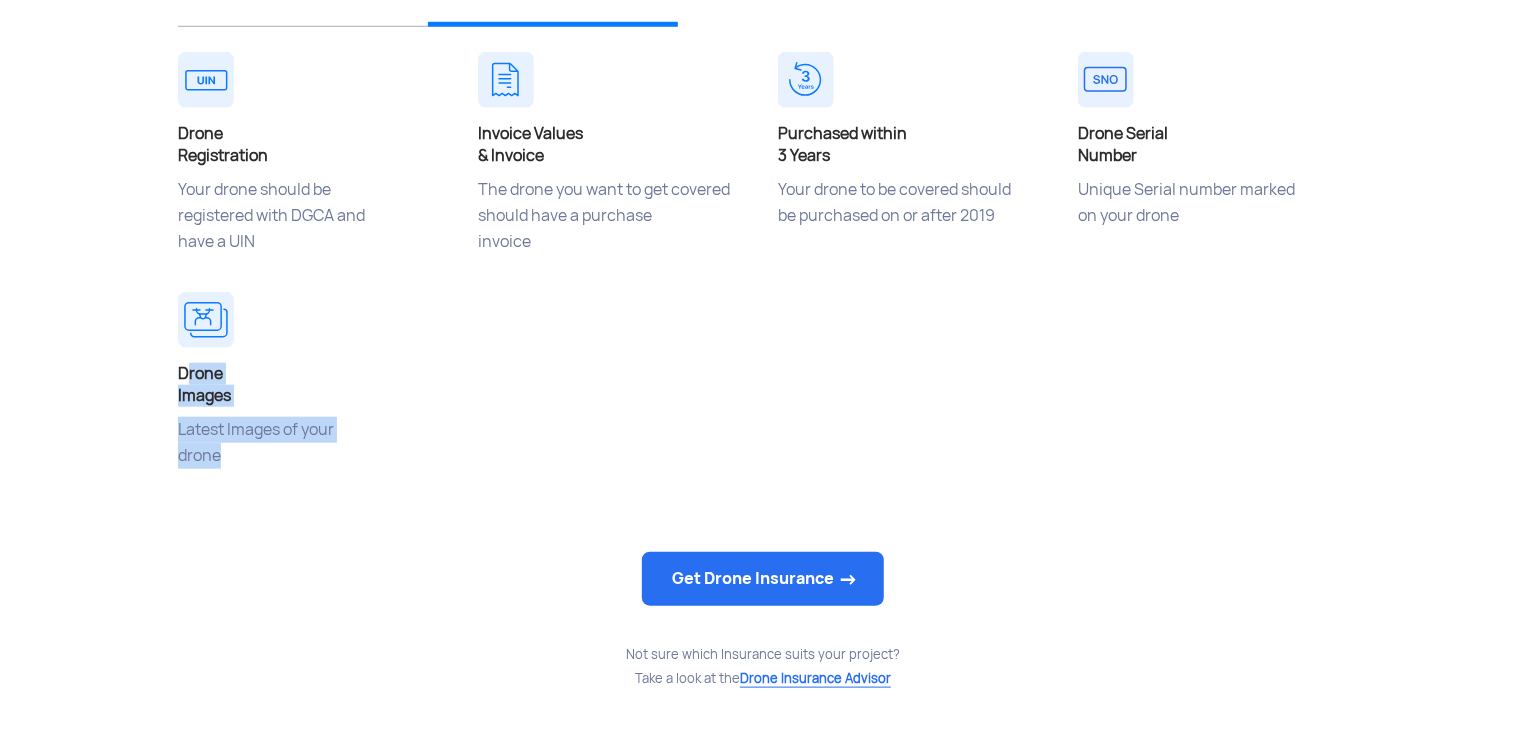 drag, startPoint x: 170, startPoint y: 361, endPoint x: 329, endPoint y: 453, distance: 183.69812 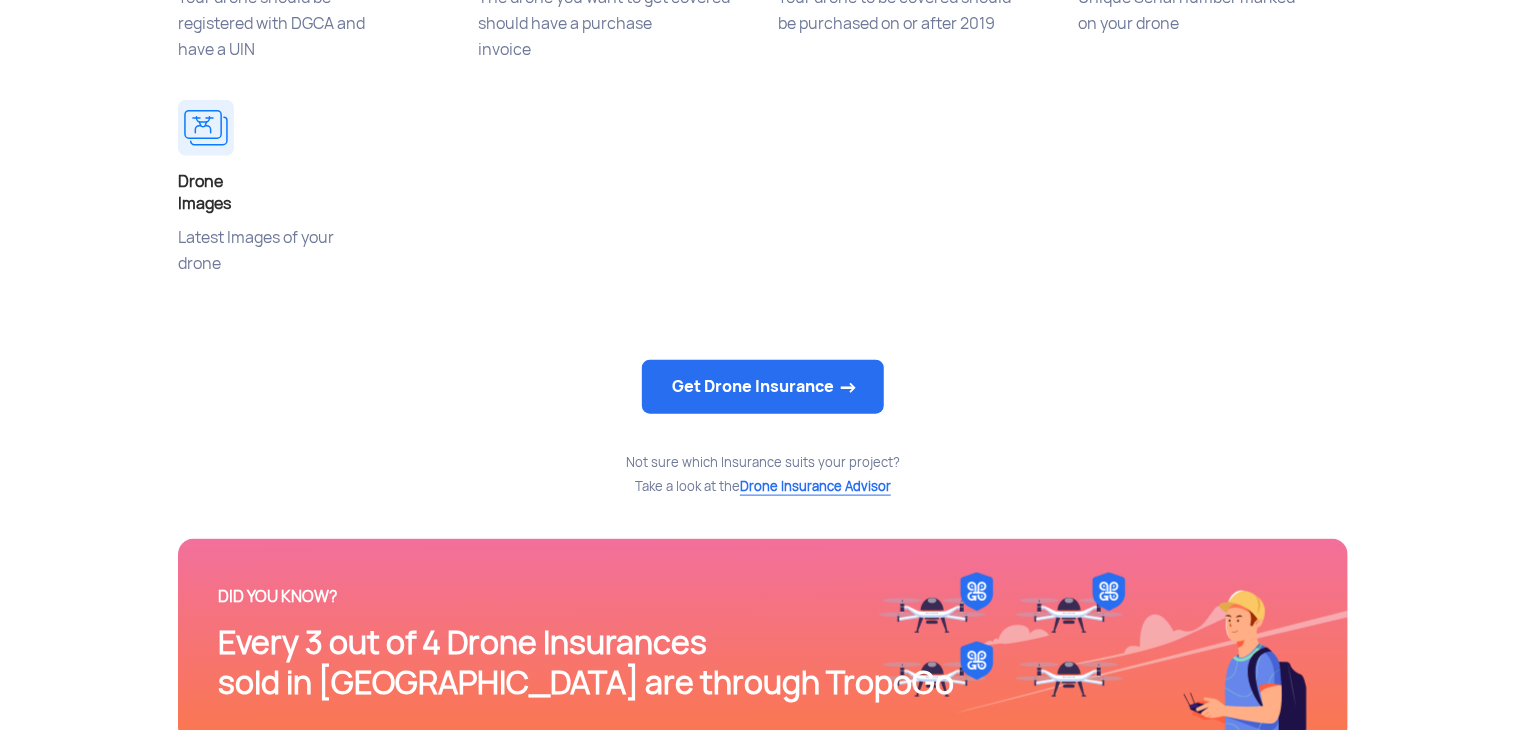 scroll, scrollTop: 1006, scrollLeft: 0, axis: vertical 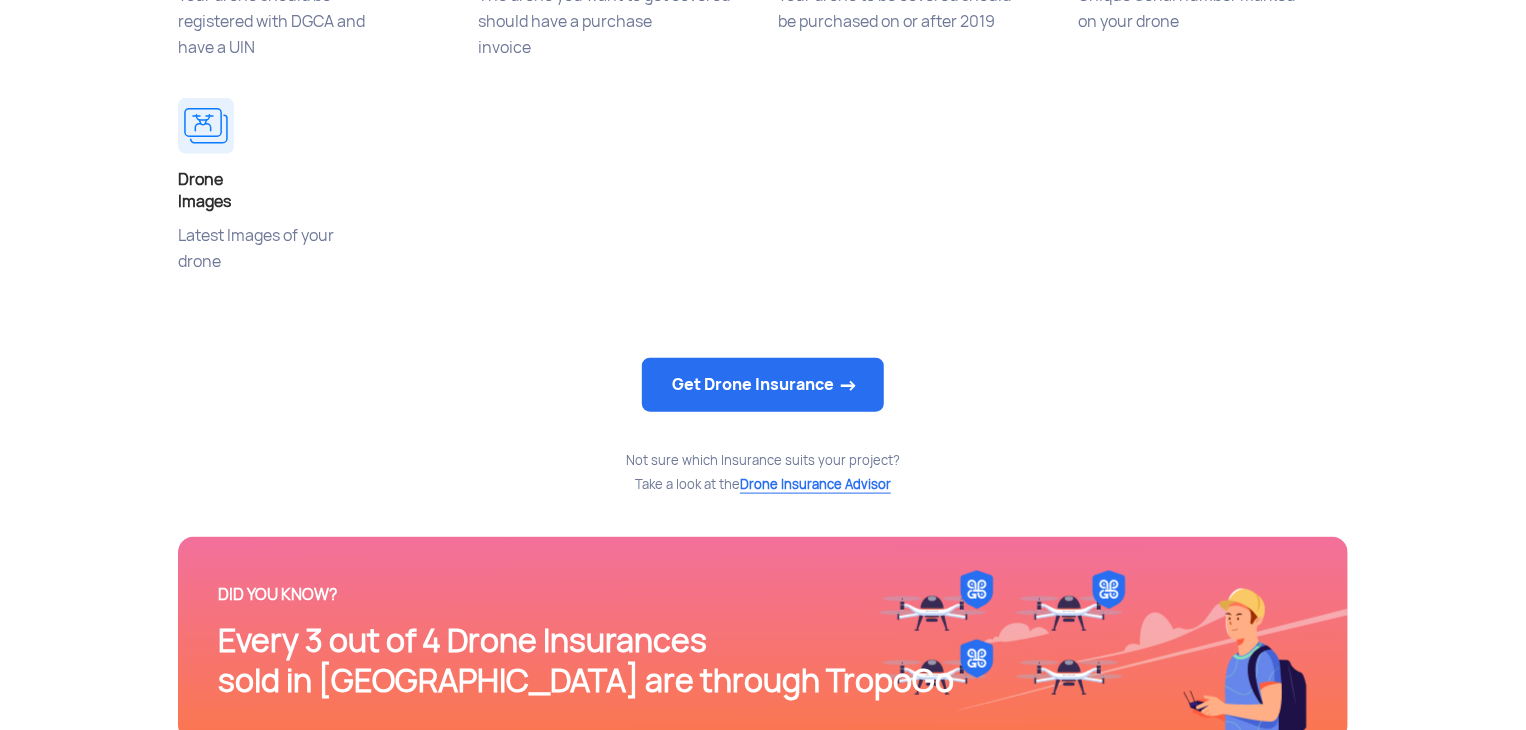 click on "Not sure which Insurance suits your project?  Take a look at the  Drone Insurance Advisor" 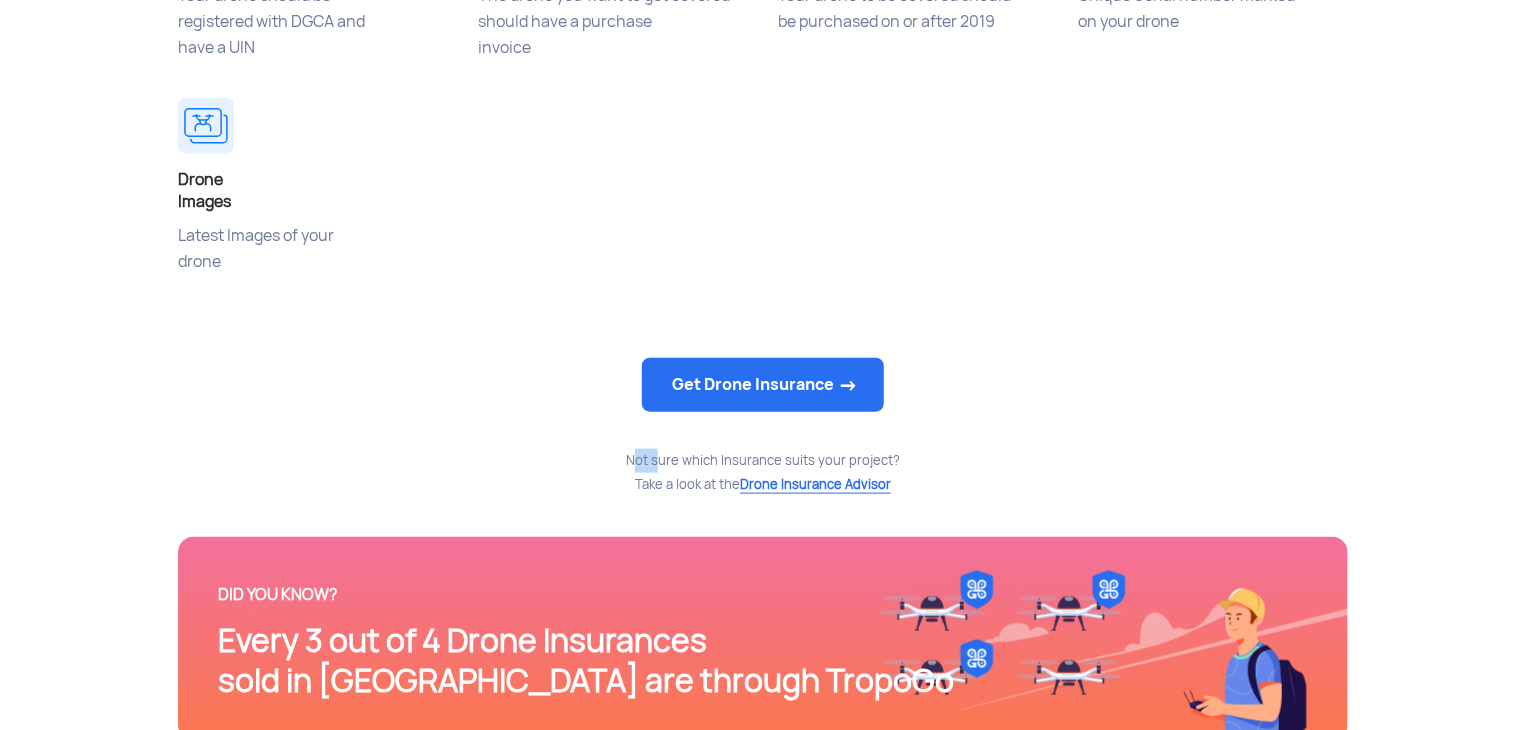 click on "Not sure which Insurance suits your project?  Take a look at the  Drone Insurance Advisor" 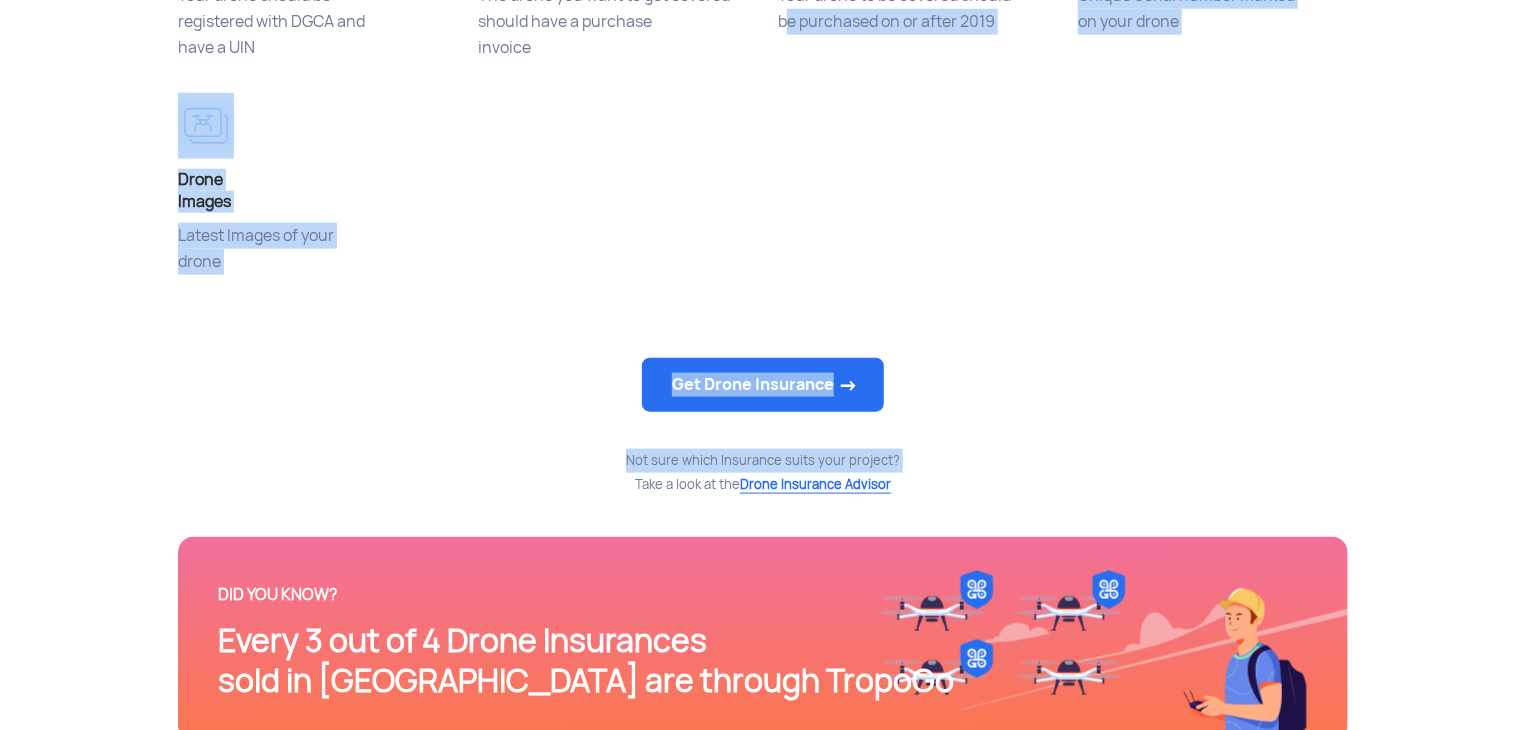drag, startPoint x: 329, startPoint y: 453, endPoint x: 896, endPoint y: 286, distance: 591.08203 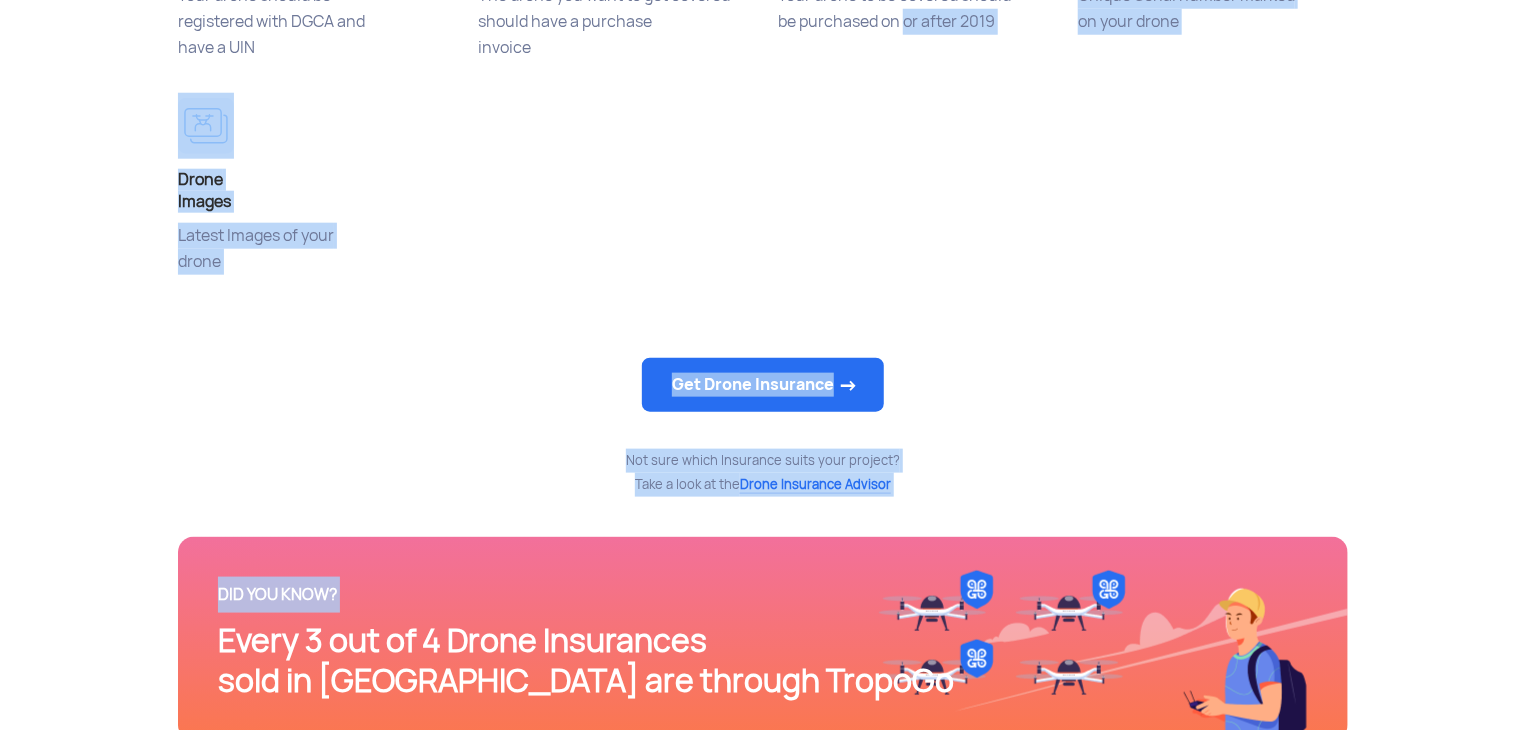 drag, startPoint x: 896, startPoint y: 286, endPoint x: 1080, endPoint y: 597, distance: 361.3544 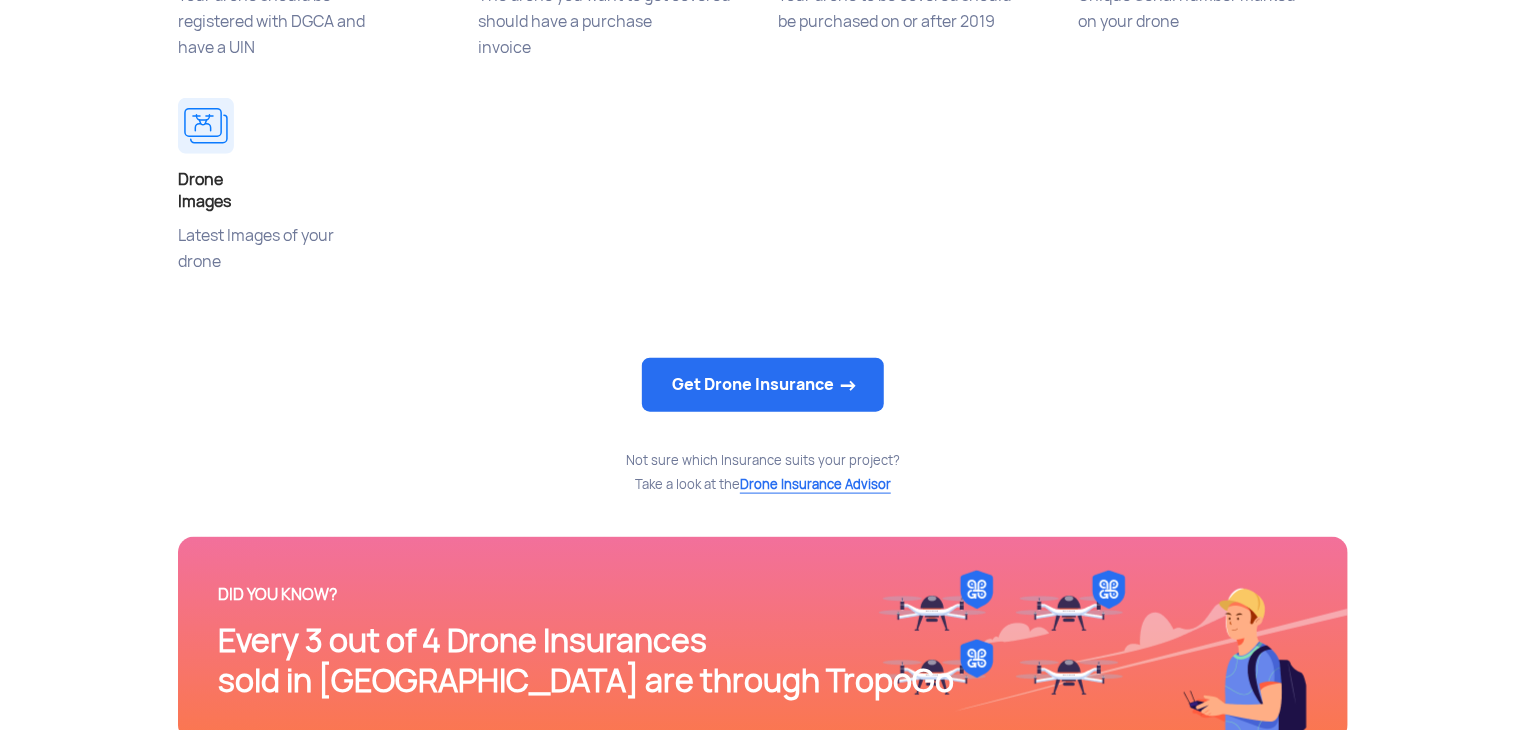 click on "DID YOU KNOW?" 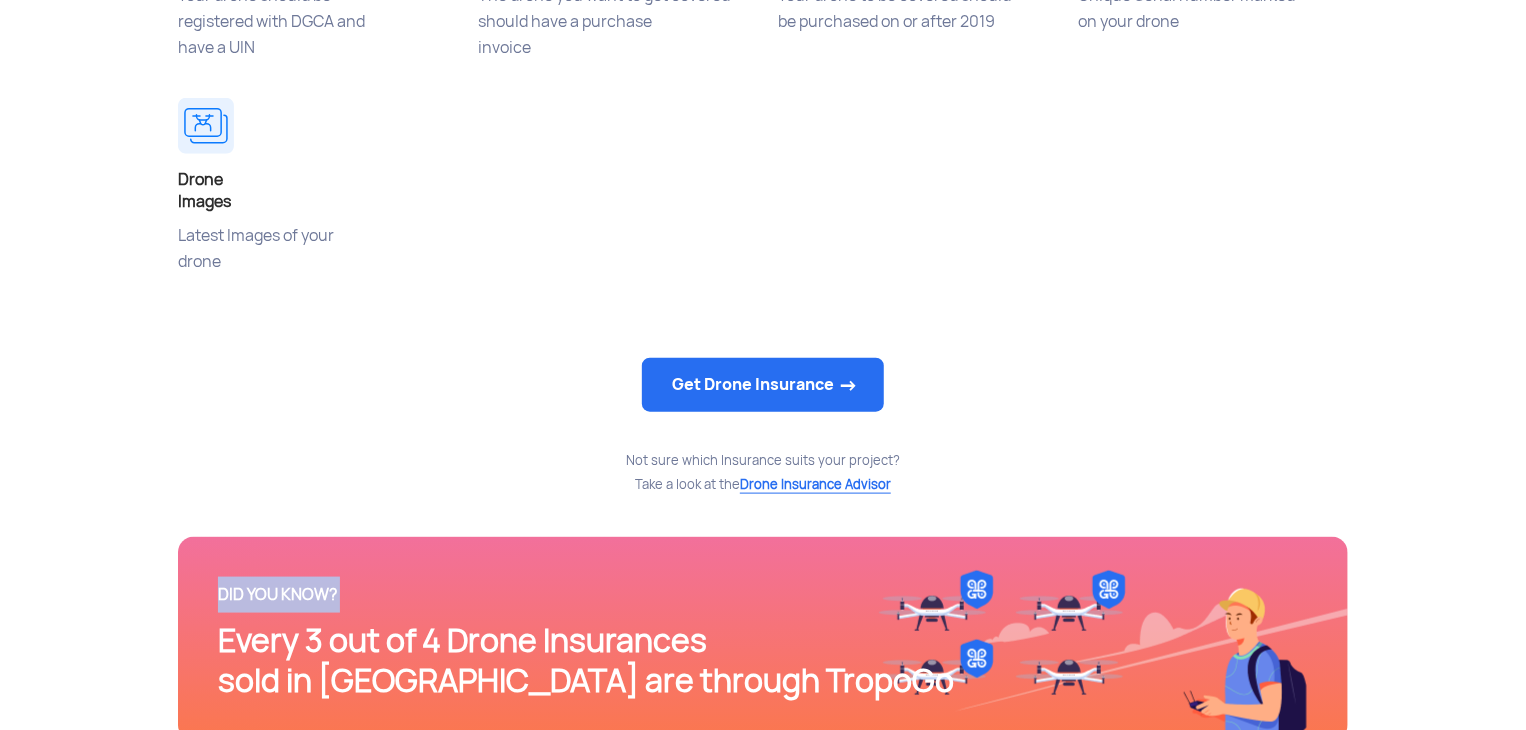 click on "DID YOU KNOW?" 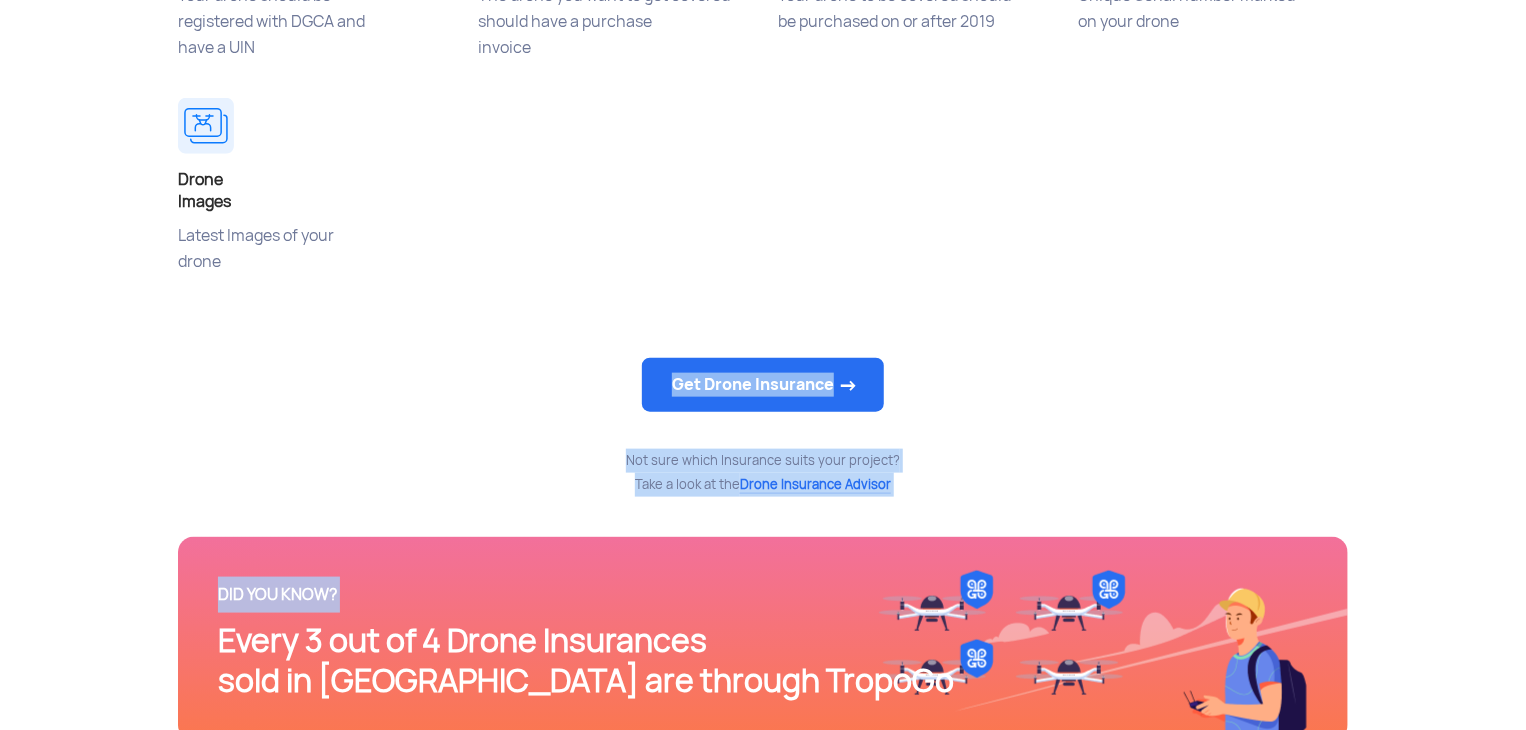 drag, startPoint x: 1080, startPoint y: 597, endPoint x: 932, endPoint y: 392, distance: 252.84184 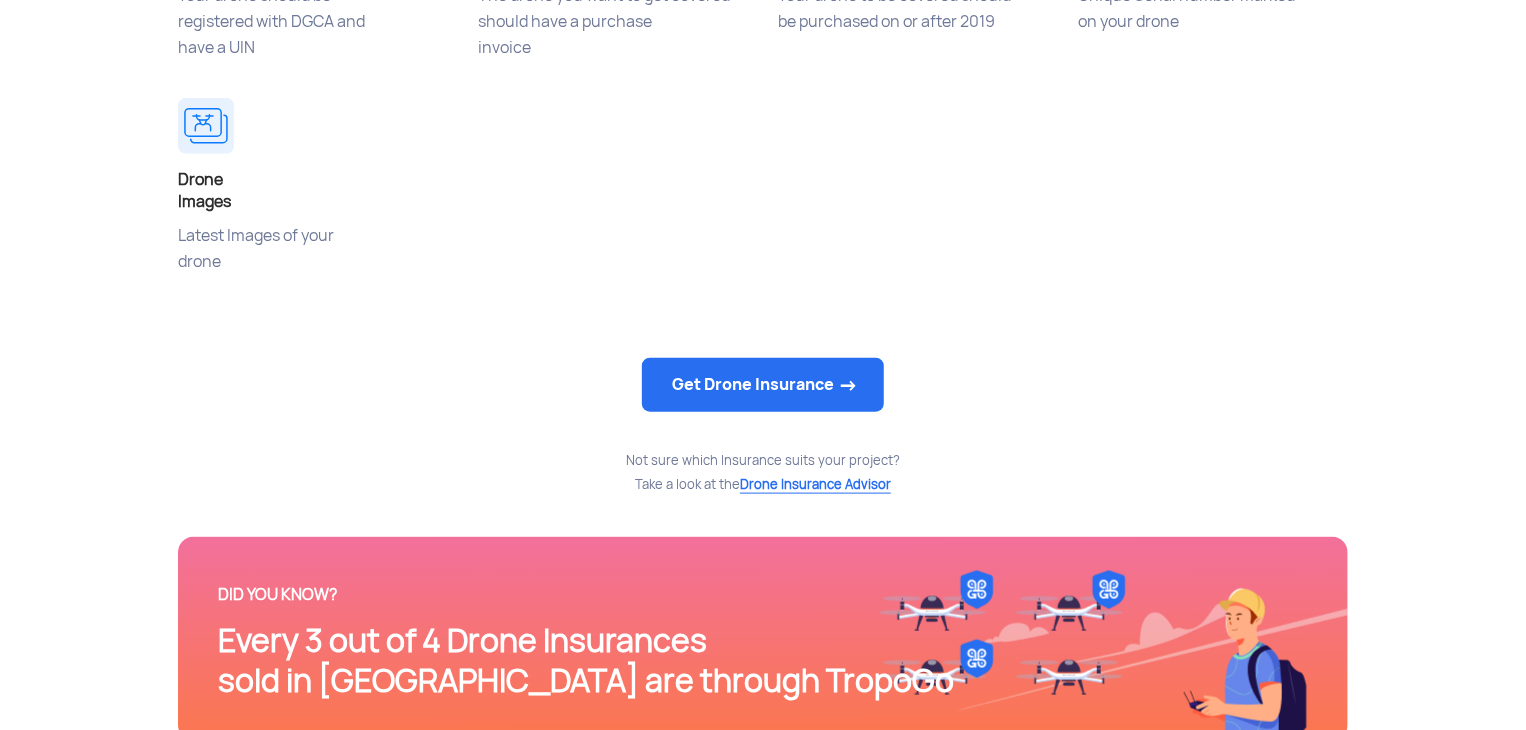 click on "Drone  Registration  Your drone should be  registered with DGCA and  have a UIN   Invoice Values   & Invoice   The drone you want to get covered  should have a purchase  invoice  Purchased within  3 Years  Your drone to be covered should   be purchased on or after 2019  Drone Serial  Number  Unique Serial number marked  on your drone   Drone  Images   Latest Images of your  drone" 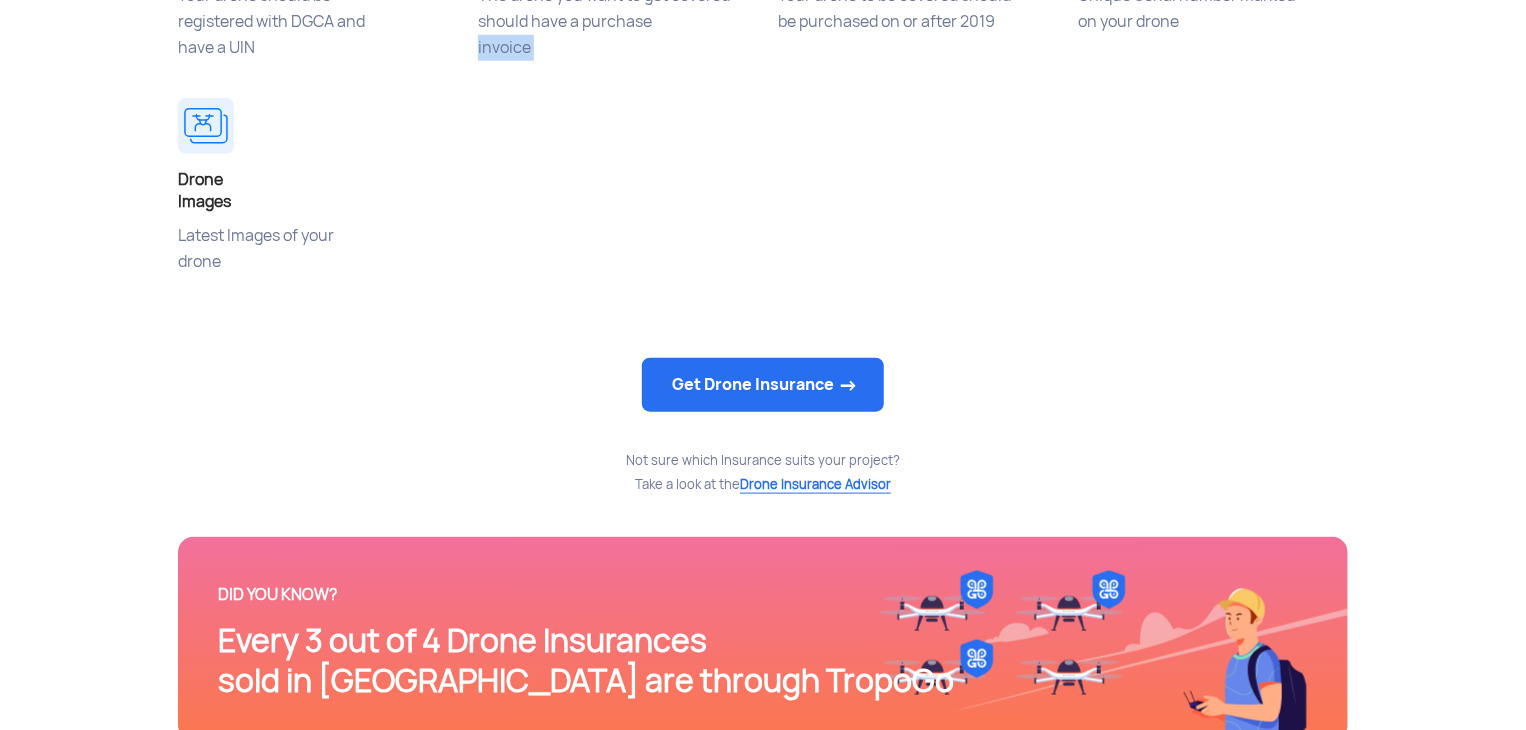 click on "Drone  Registration  Your drone should be  registered with DGCA and  have a UIN   Invoice Values   & Invoice   The drone you want to get covered  should have a purchase  invoice  Purchased within  3 Years  Your drone to be covered should   be purchased on or after 2019  Drone Serial  Number  Unique Serial number marked  on your drone   Drone  Images   Latest Images of your  drone" 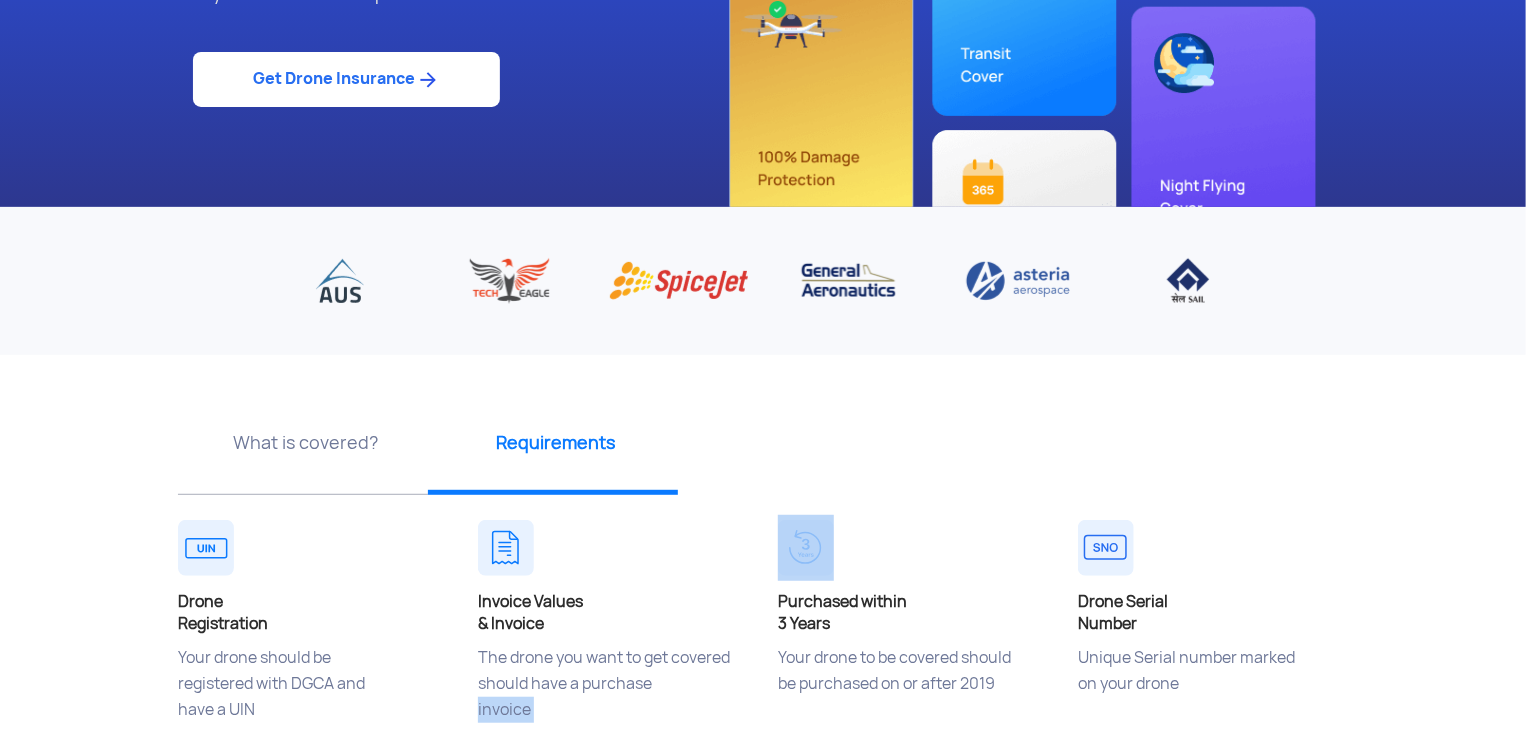 scroll, scrollTop: 0, scrollLeft: 0, axis: both 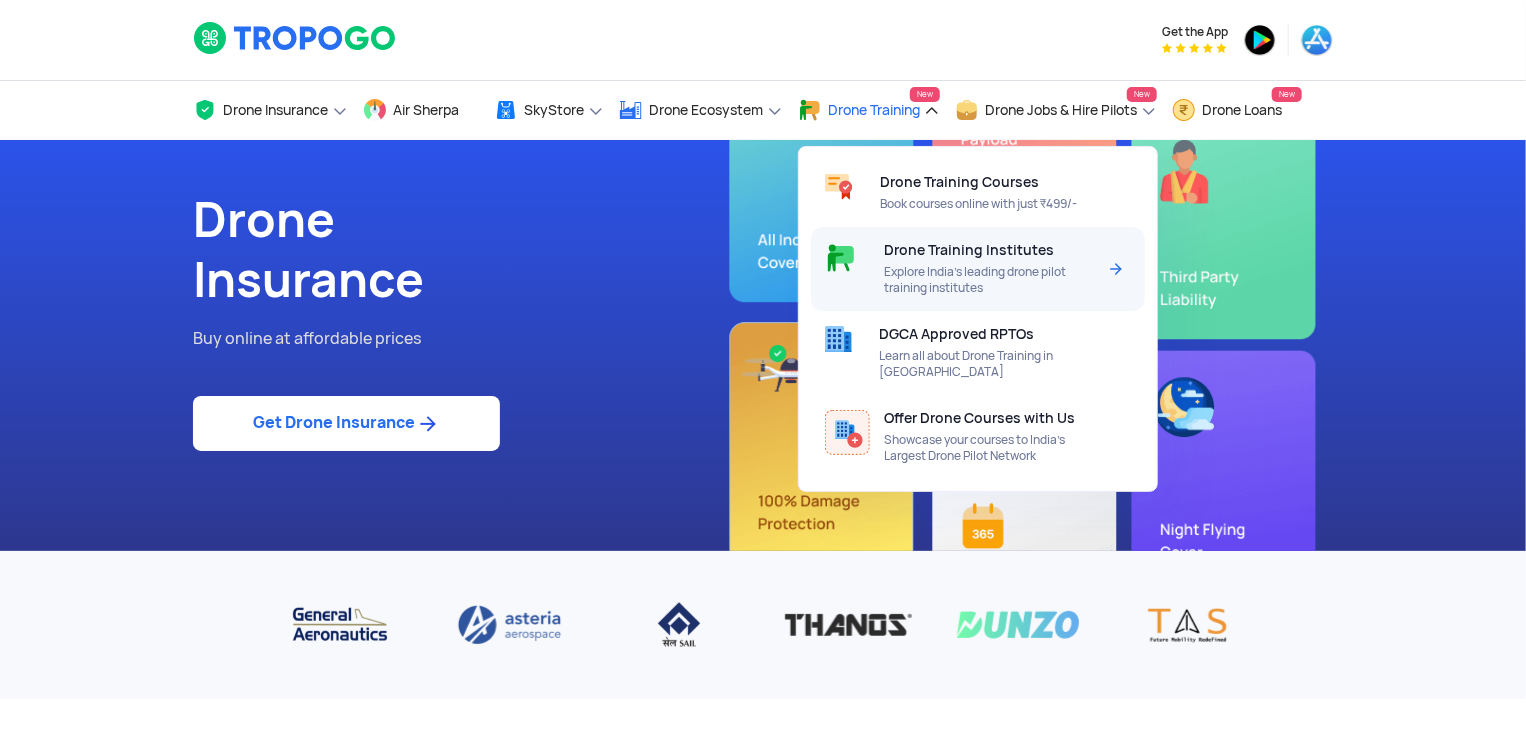 click on "Explore India’s leading drone pilot training institutes" at bounding box center [989, 280] 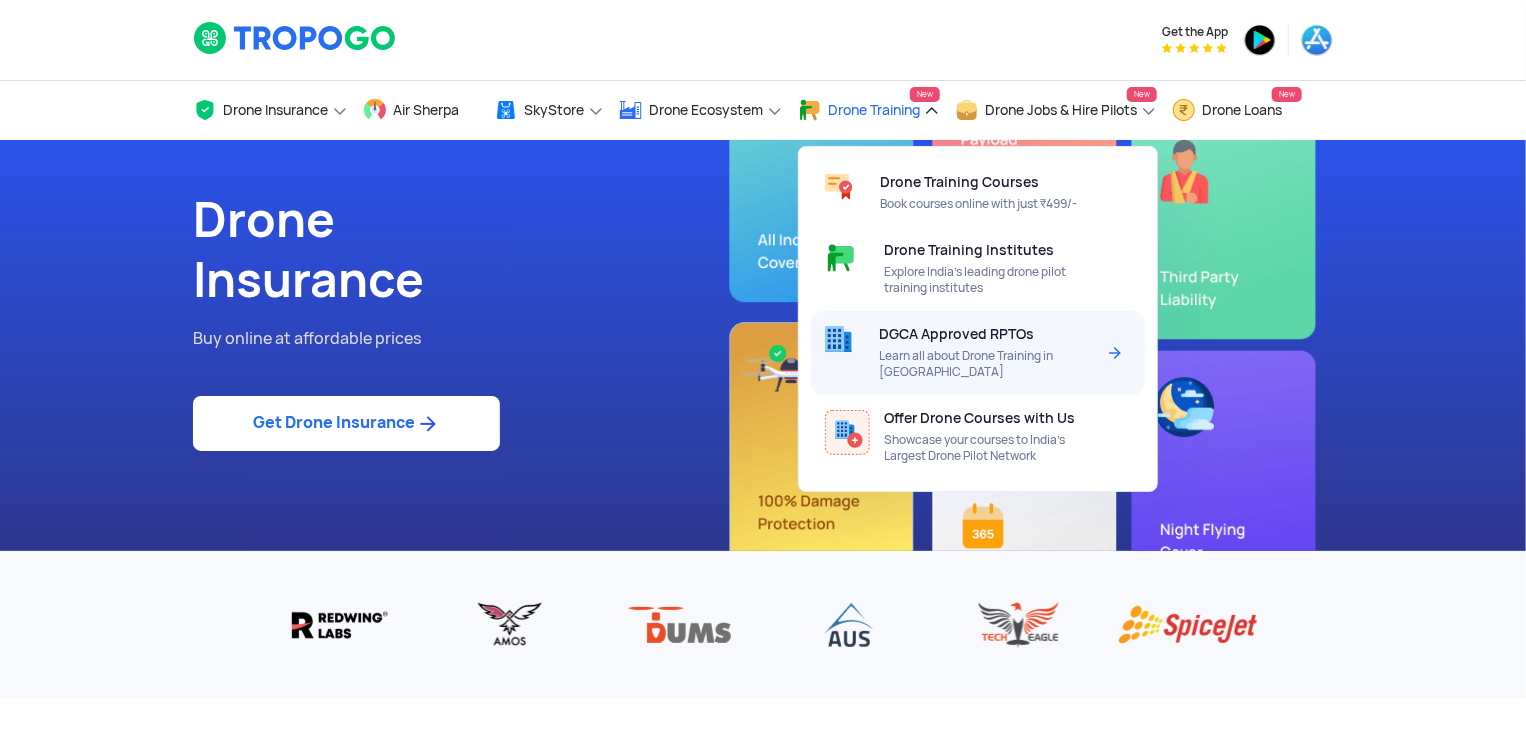 click on "DGCA Approved RPTOs" at bounding box center [956, 334] 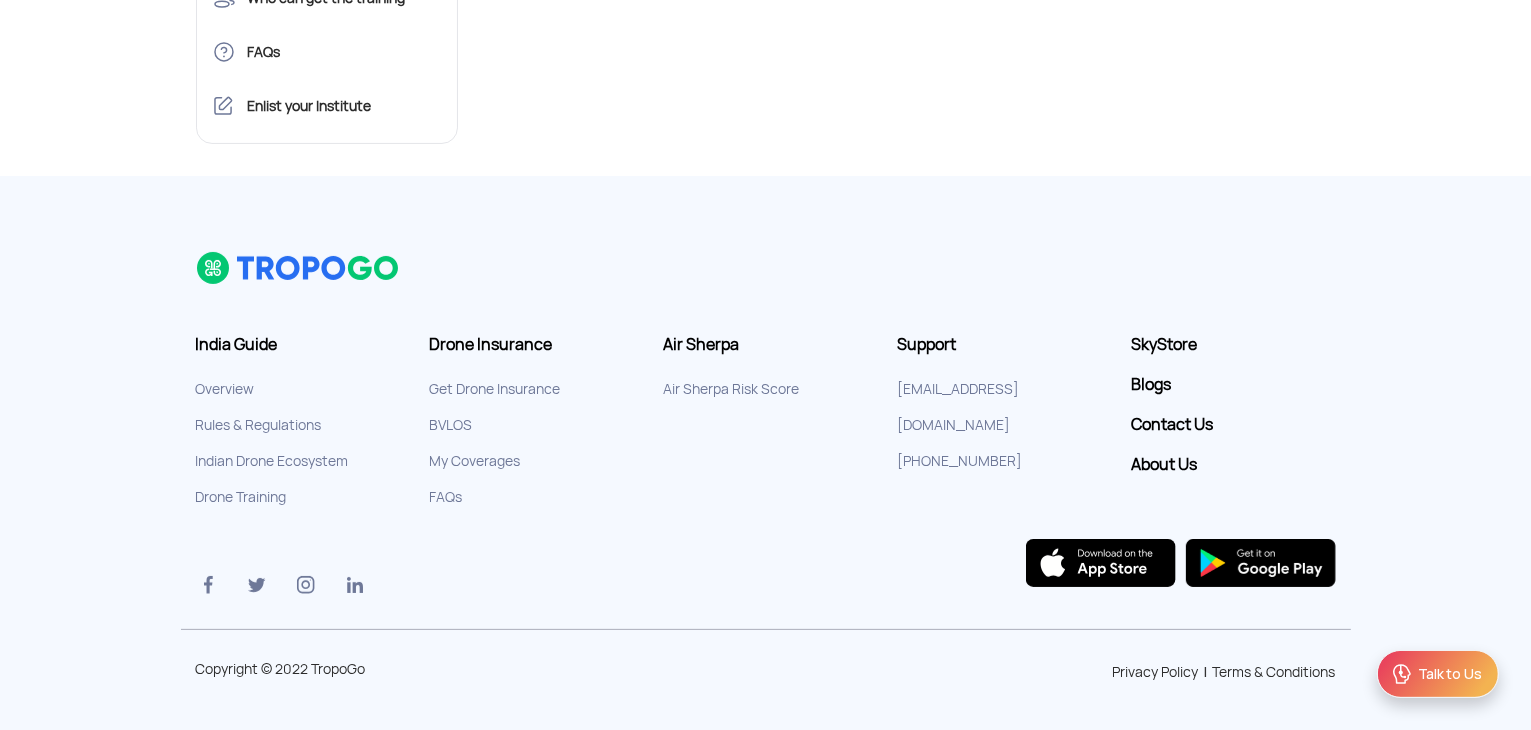 scroll, scrollTop: 4, scrollLeft: 0, axis: vertical 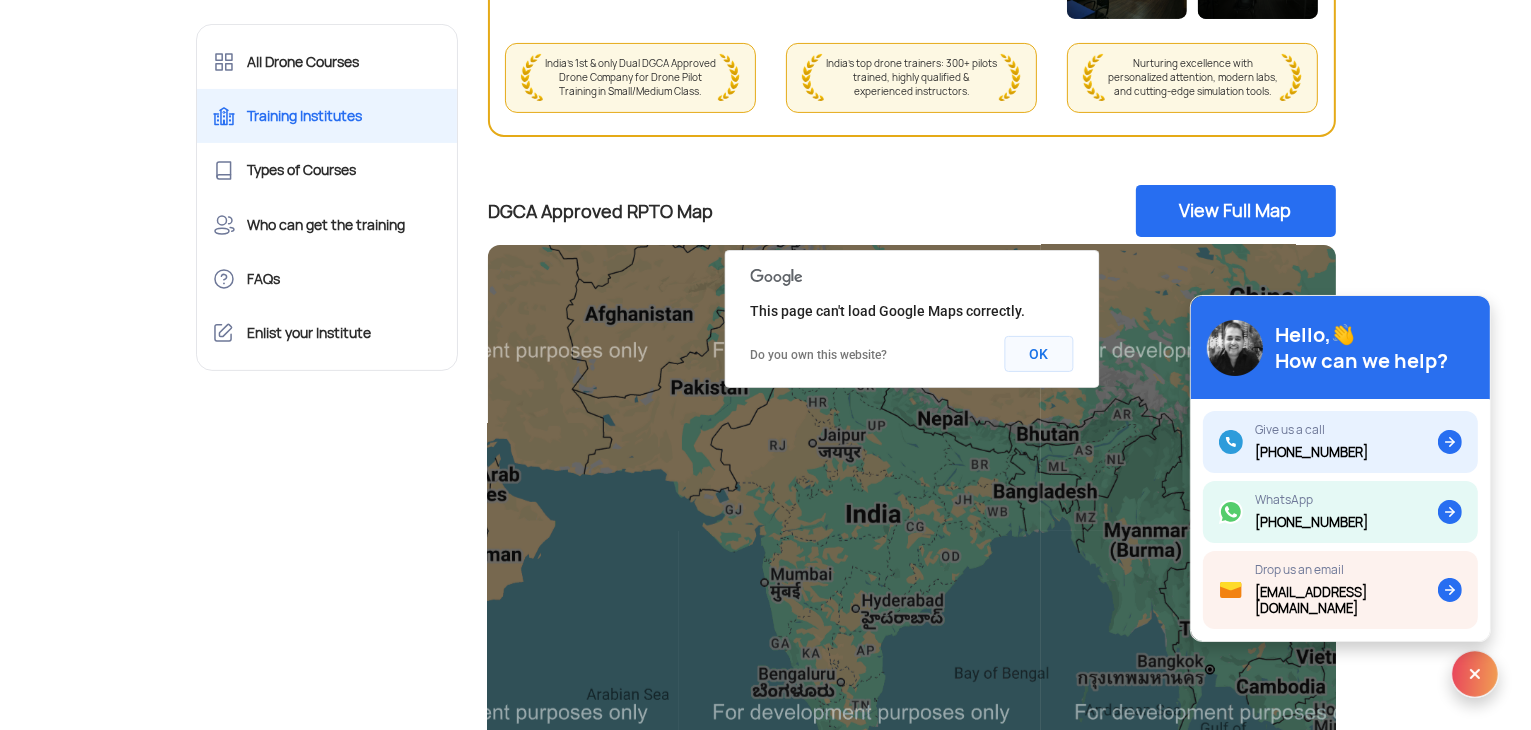 click on "OK" 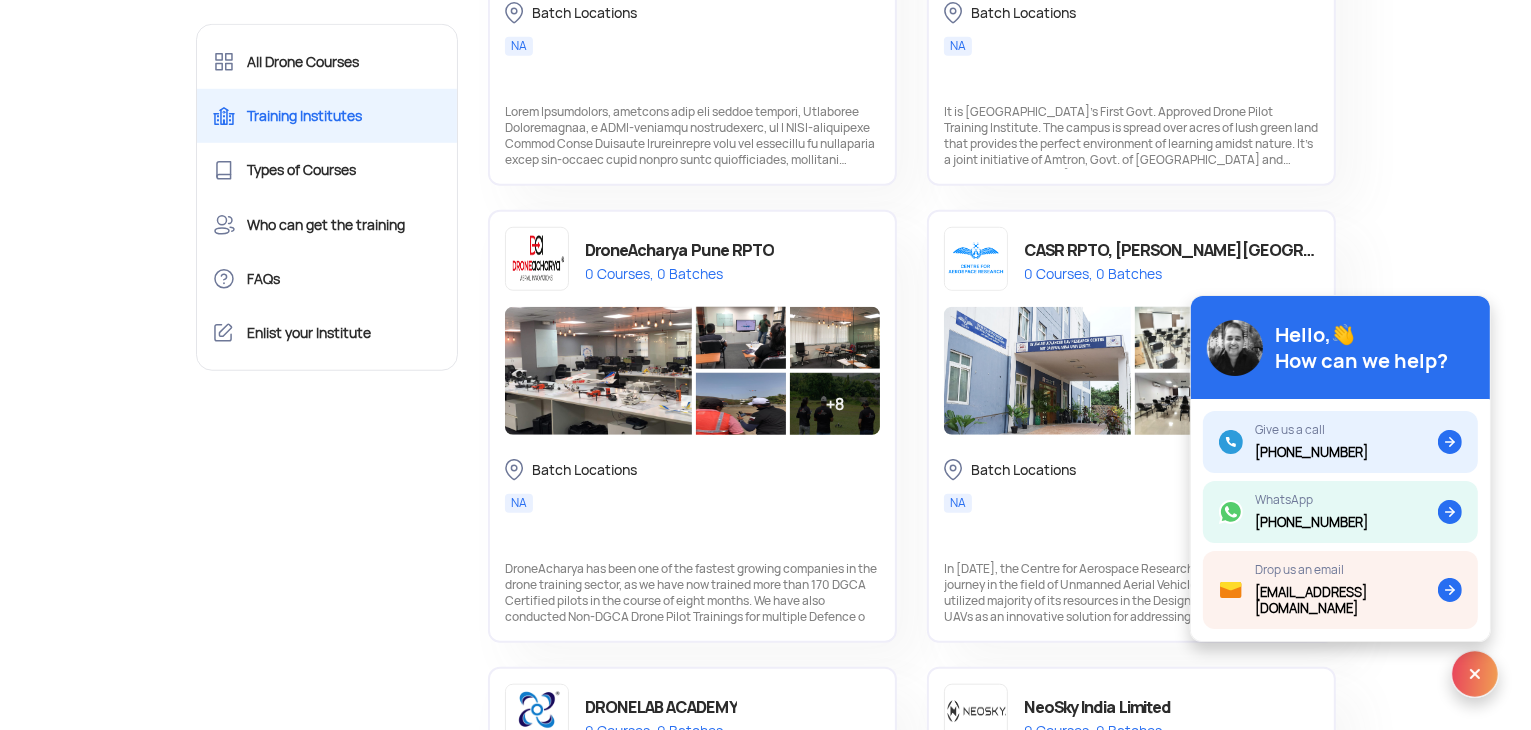 scroll, scrollTop: 1634, scrollLeft: 0, axis: vertical 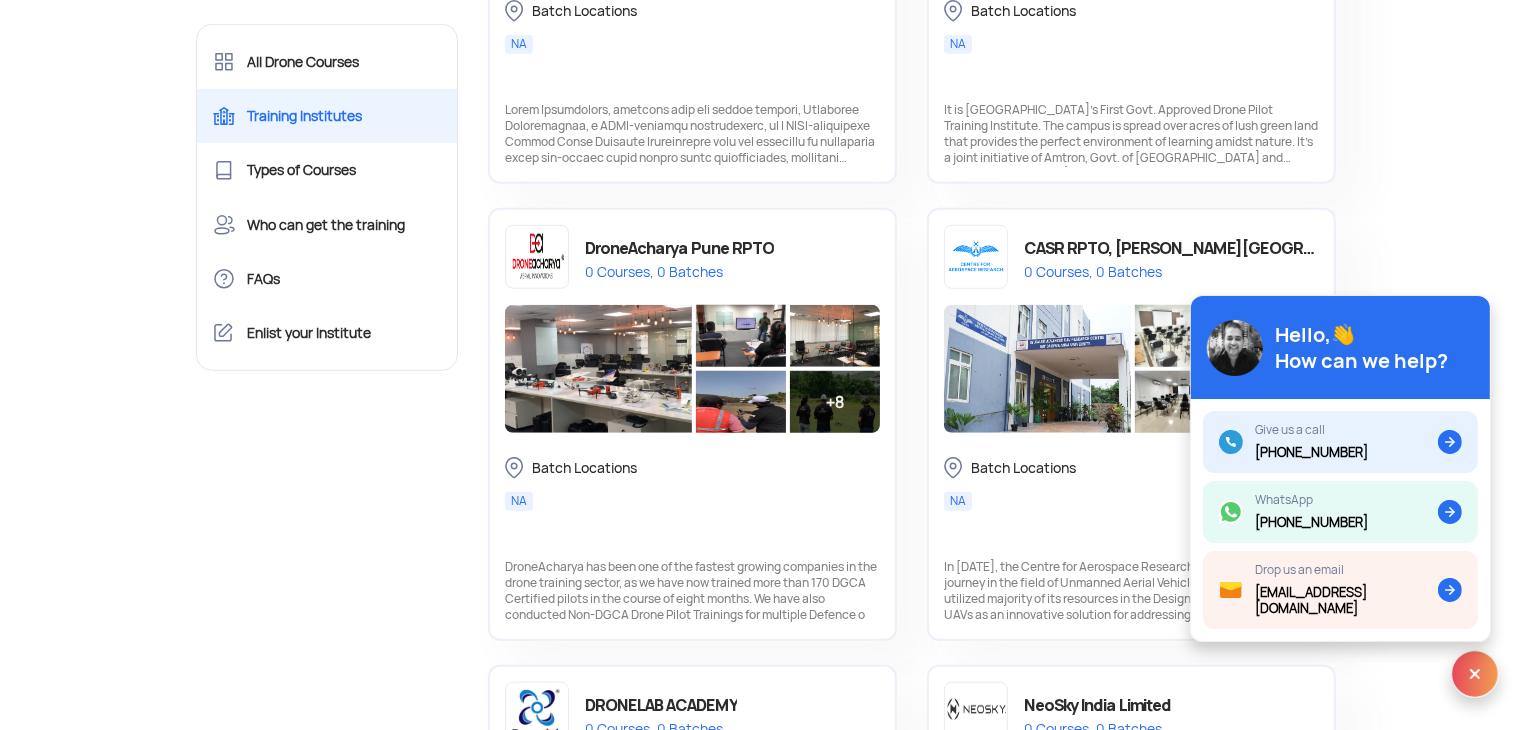 click on "All Drone Courses Training Institutes Types of Courses Who can get the training FAQs Enlist your Institute  Drone Training   Explore, Compare & Book Online Courses. Find the top rated institutes at your location.   Training Institutes  Drone Training Institutes  FILTER BY  All Location FILTER BY LOCATION All Location [GEOGRAPHIC_DATA]
([GEOGRAPHIC_DATA][PERSON_NAME])
[GEOGRAPHIC_DATA] [GEOGRAPHIC_DATA] [GEOGRAPHIC_DATA] [GEOGRAPHIC_DATA] [GEOGRAPHIC_DATA] [GEOGRAPHIC_DATA] [GEOGRAPHIC_DATA] and [GEOGRAPHIC_DATA] and [GEOGRAPHIC_DATA] [GEOGRAPHIC_DATA] [GEOGRAPHIC_DATA] [GEOGRAPHIC_DATA] [GEOGRAPHIC_DATA] [GEOGRAPHIC_DATA] [GEOGRAPHIC_DATA] [GEOGRAPHIC_DATA] [GEOGRAPHIC_DATA] [GEOGRAPHIC_DATA] [GEOGRAPHIC_DATA] [GEOGRAPHIC_DATA] [GEOGRAPHIC_DATA] [GEOGRAPHIC_DATA] [GEOGRAPHIC_DATA] [GEOGRAPHIC_DATA] [GEOGRAPHIC_DATA] [GEOGRAPHIC_DATA] [GEOGRAPHIC_DATA] [GEOGRAPHIC_DATA] [GEOGRAPHIC_DATA] [GEOGRAPHIC_DATA] [GEOGRAPHIC_DATA] [GEOGRAPHIC_DATA] [GEOGRAPHIC_DATA] [GEOGRAPHIC_DATA] [GEOGRAPHIC_DATA] [GEOGRAPHIC_DATA] [GEOGRAPHIC_DATA] TropoGo Featured   GARUDA AEROSPACE   0 Courses, 0 Batches   +5  ‹ › India's 1st & only Dual DGCA Approved Drone Company for Drone Pilot Training in Small/Medium Class. India's top drone trainers: 300+ pilots trained, highly qualified & experienced instructors. ← → +" 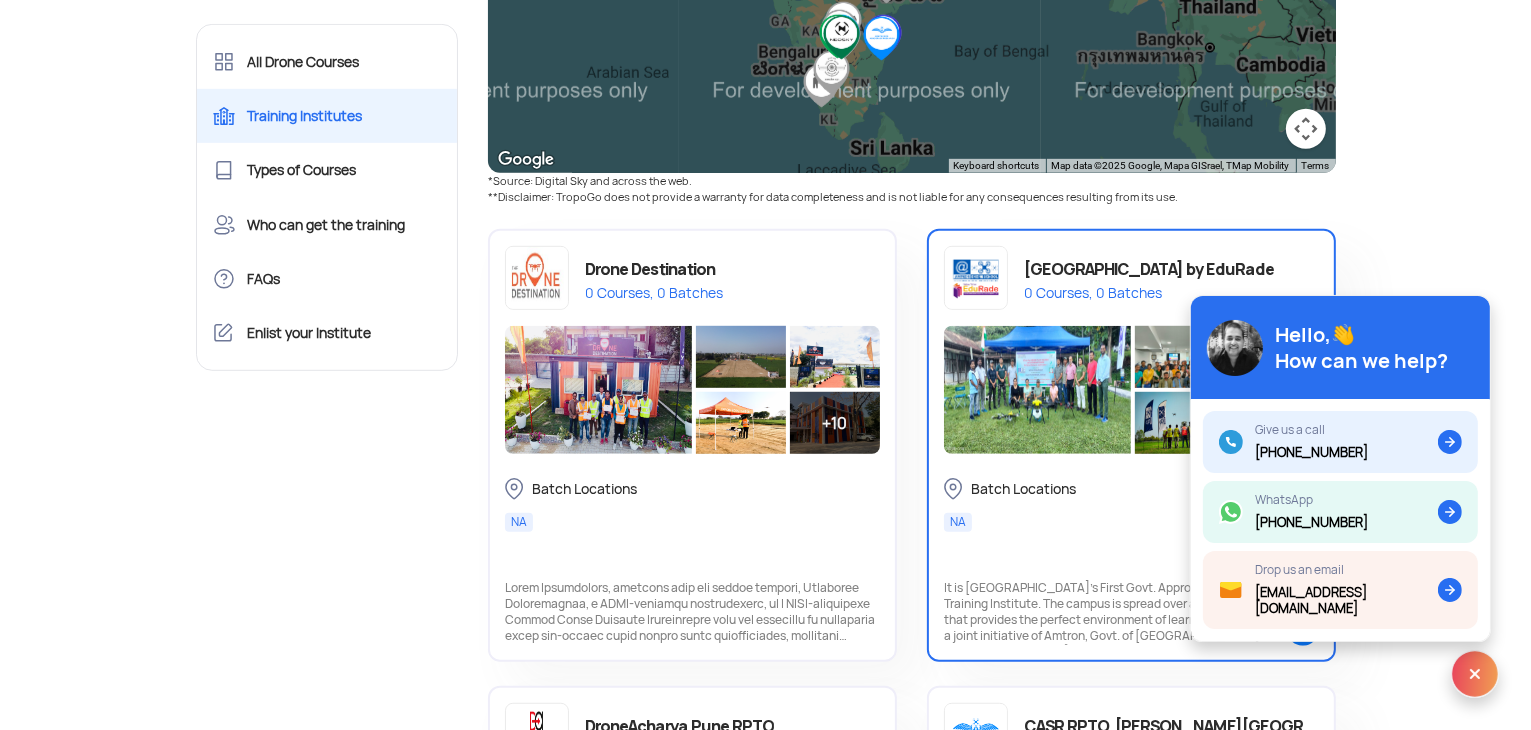 scroll, scrollTop: 0, scrollLeft: 0, axis: both 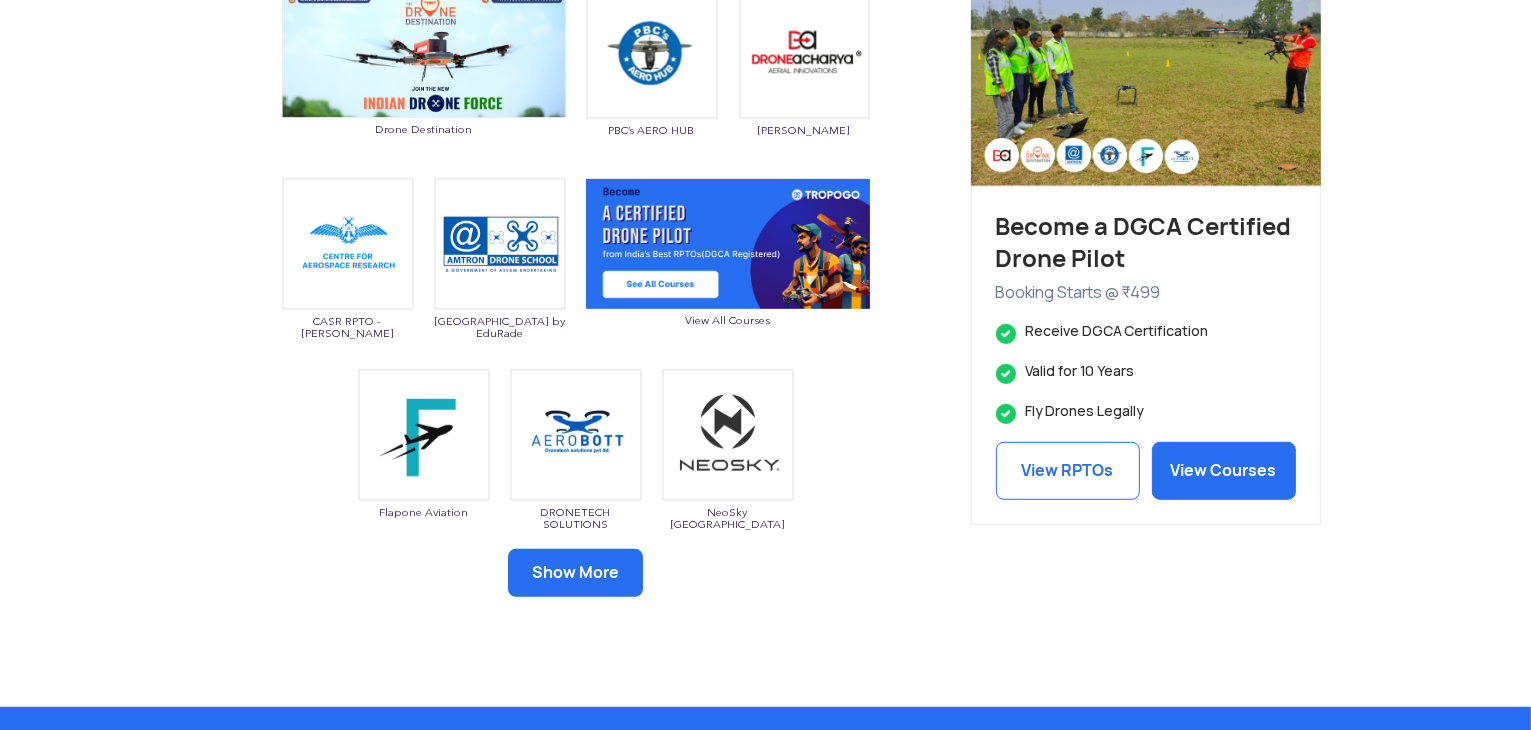 click on "Show More" at bounding box center (575, 573) 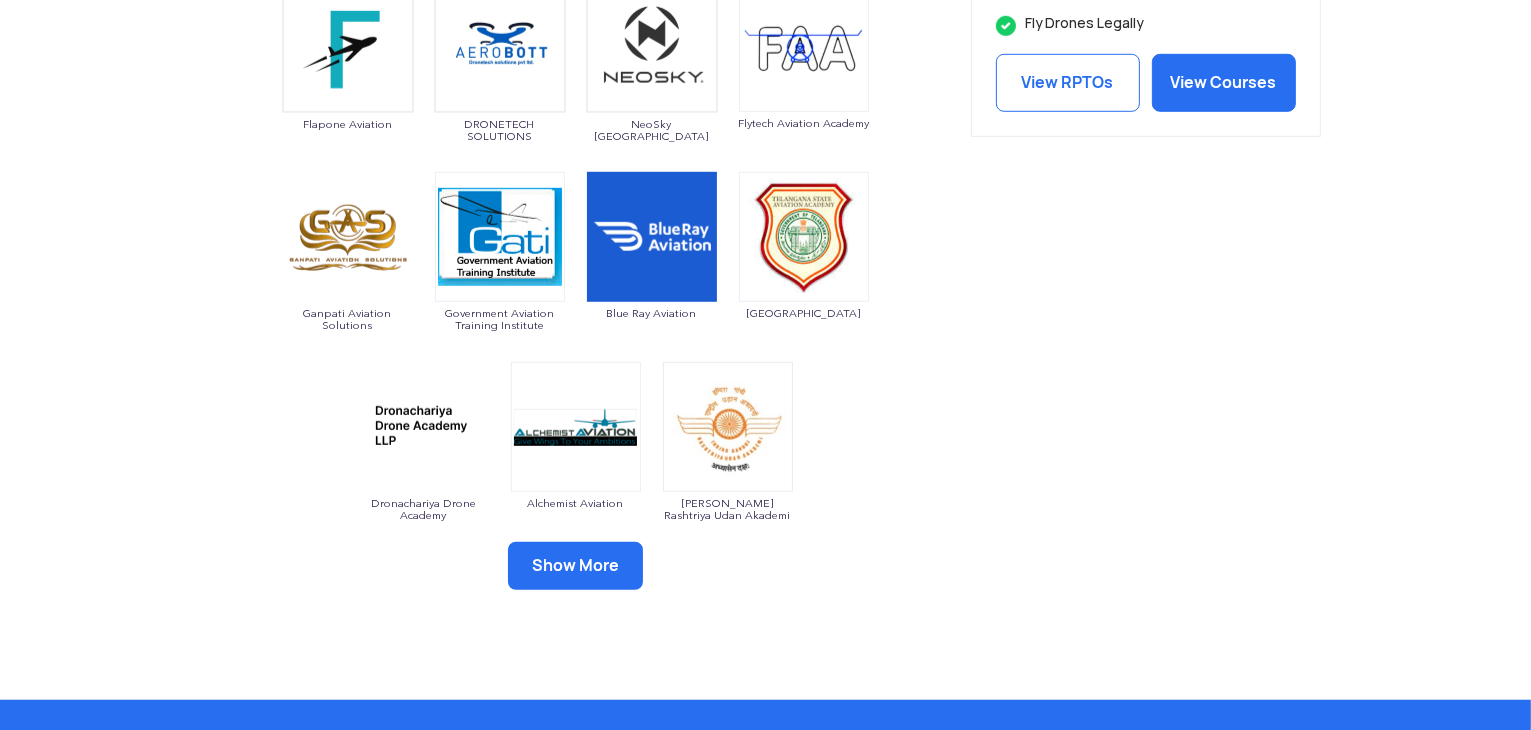 scroll, scrollTop: 1418, scrollLeft: 0, axis: vertical 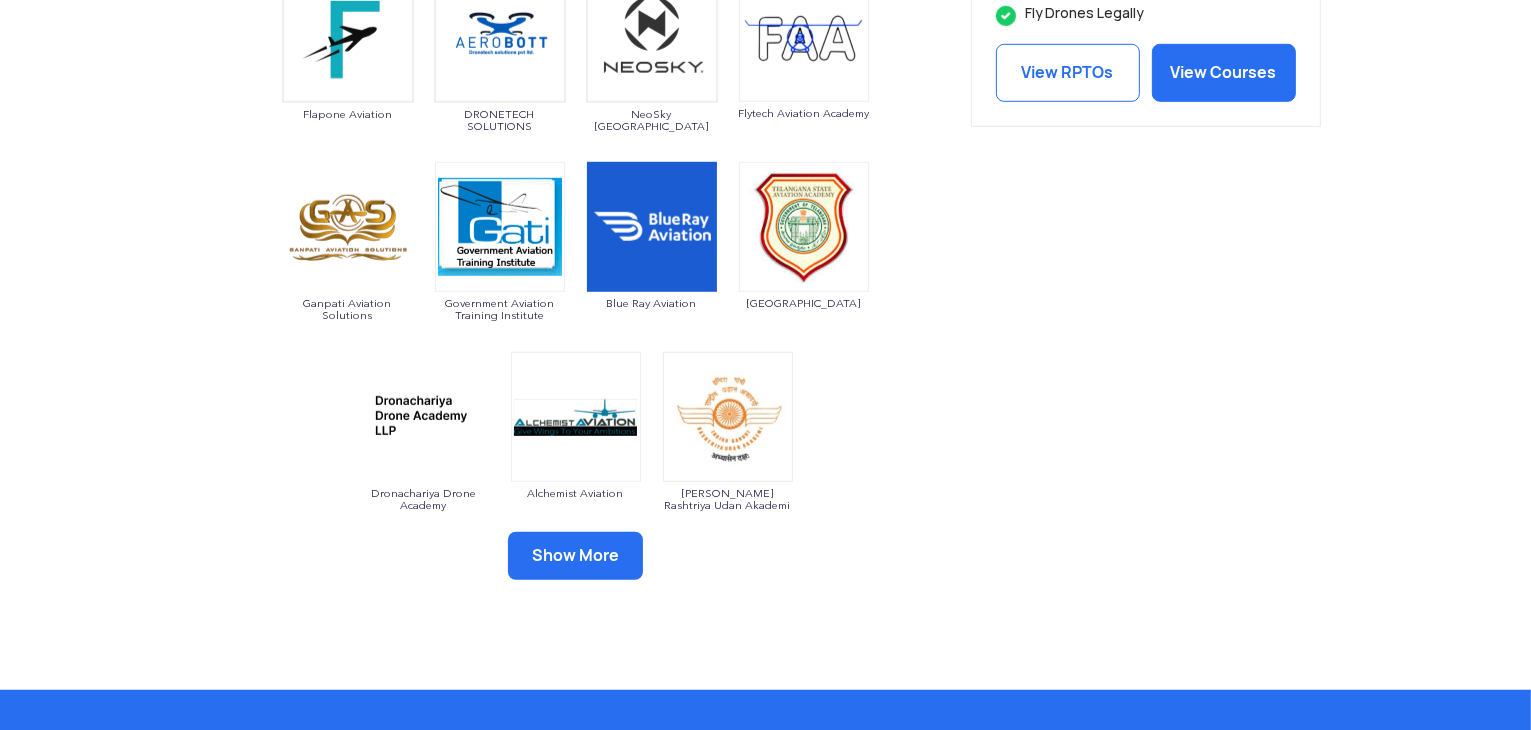 click on "Show More" at bounding box center [575, 556] 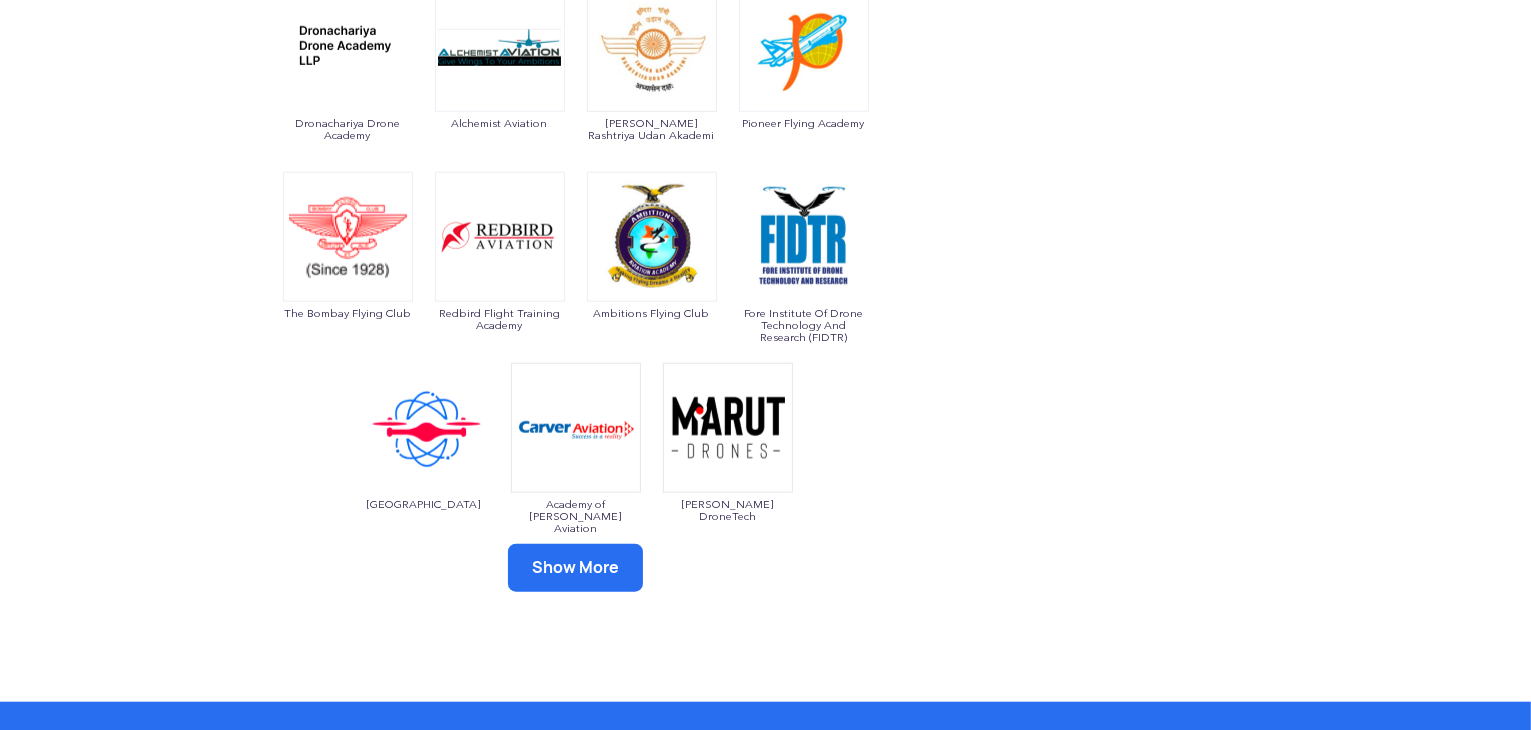 scroll, scrollTop: 1788, scrollLeft: 0, axis: vertical 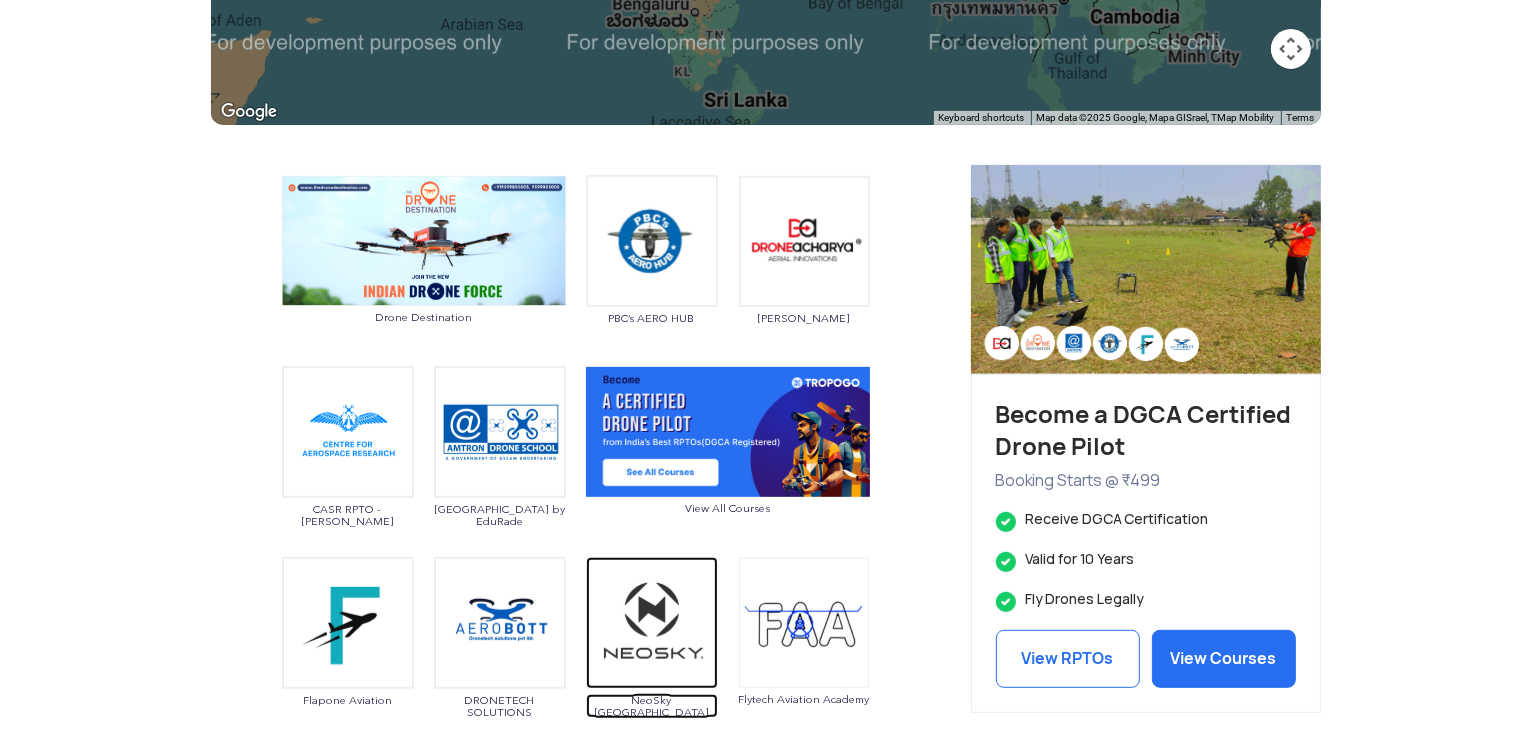 click at bounding box center [652, 623] 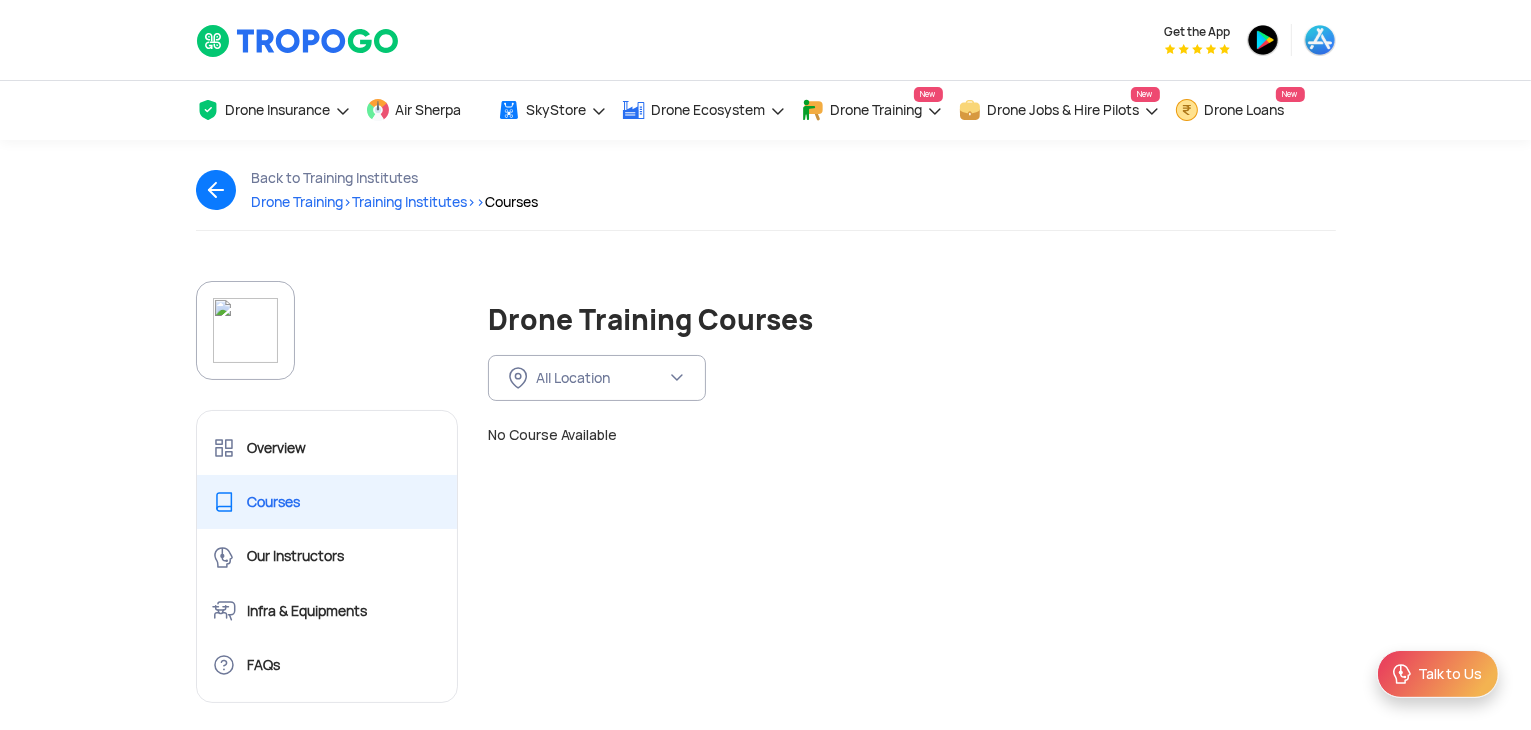 scroll, scrollTop: 162, scrollLeft: 0, axis: vertical 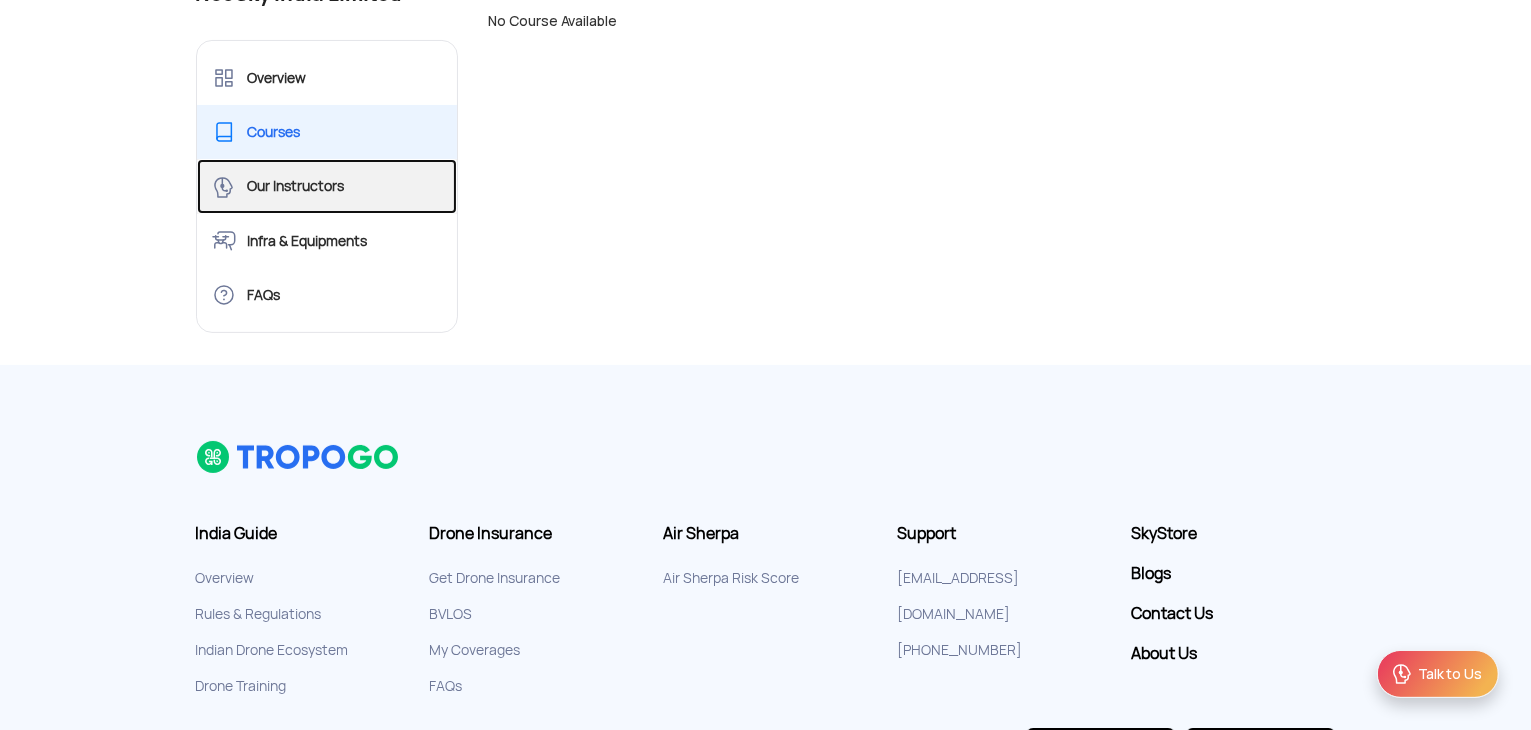 click on "Our Instructors" 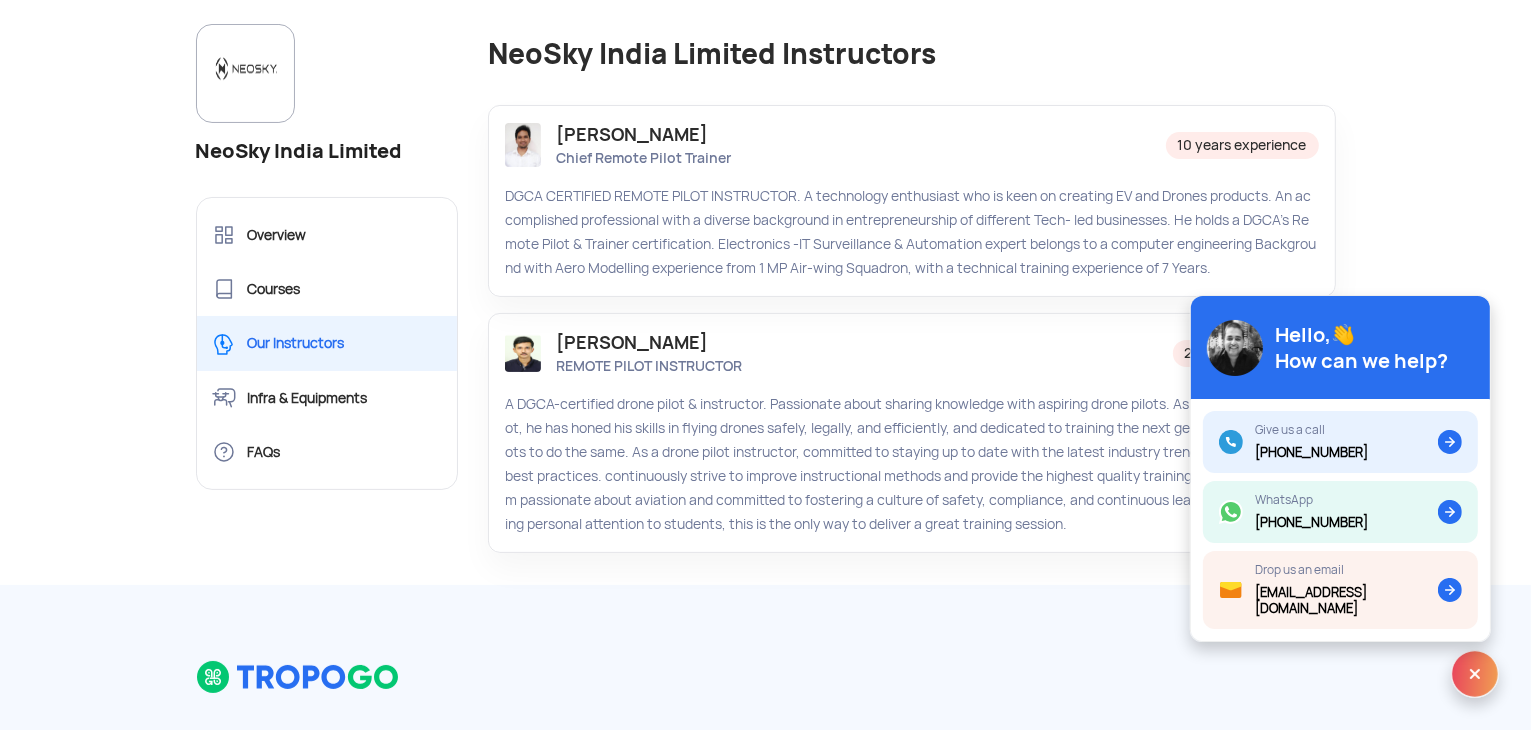 scroll, scrollTop: 270, scrollLeft: 0, axis: vertical 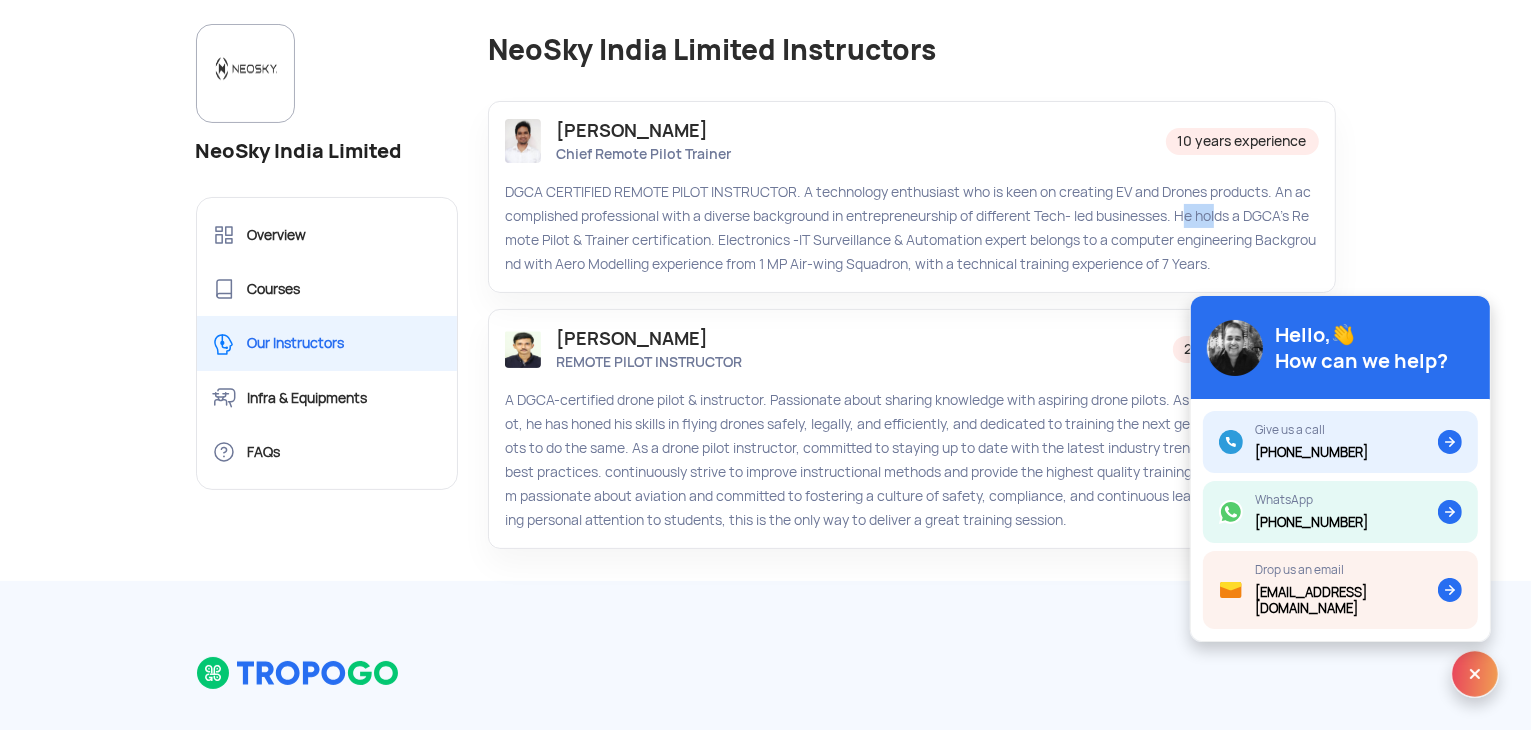 drag, startPoint x: 1188, startPoint y: 203, endPoint x: 1220, endPoint y: 225, distance: 38.832977 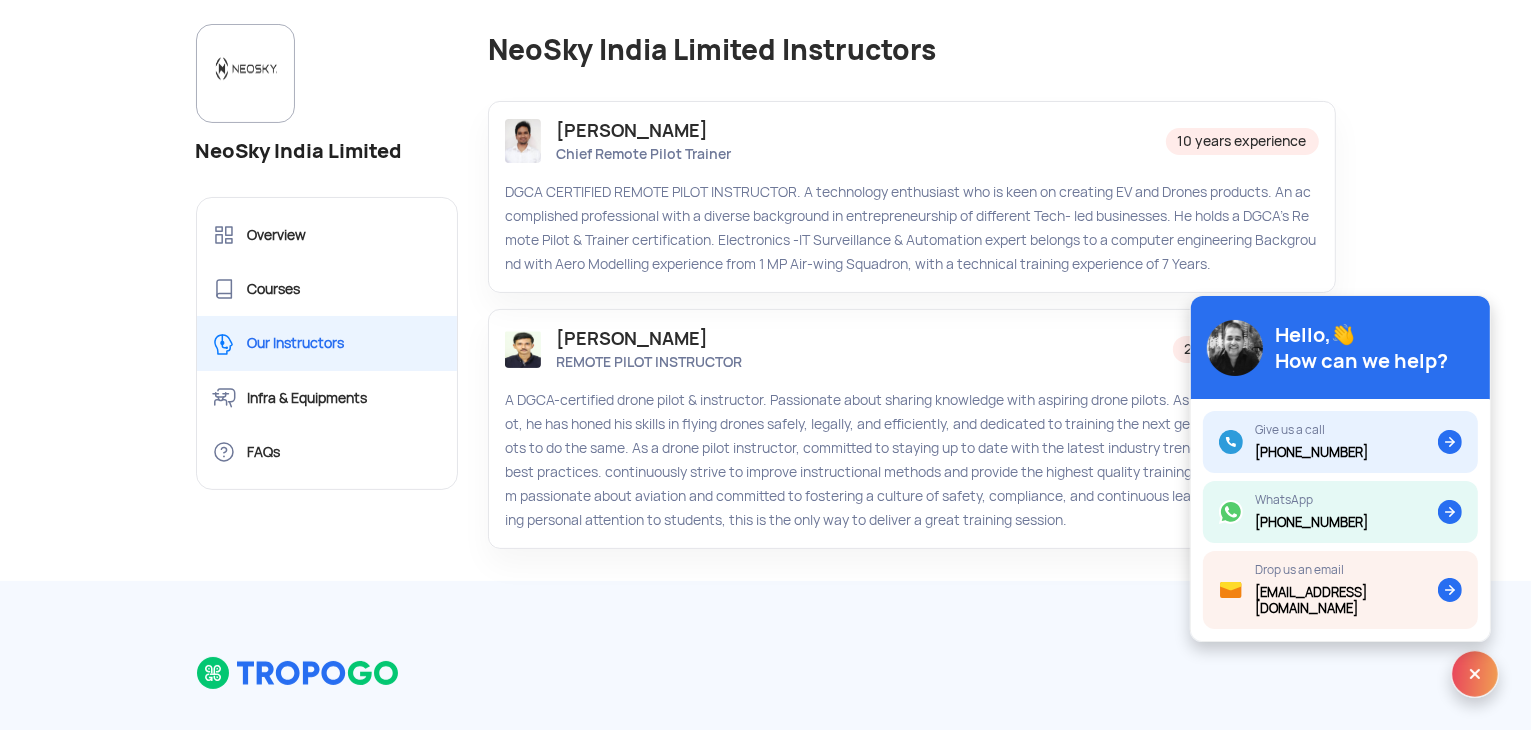 click on "DGCA CERTIFIED REMOTE PILOT INSTRUCTOR. A technology enthusiast who is keen on creating EV and Drones products. An accomplished professional with a diverse background in entrepreneurship of different Tech- led businesses. He holds a DGCA’s Remote Pilot & Trainer certification. Electronics -IT Surveillance & Automation expert belongs to a computer engineering Background with Aero Modelling experience from 1 MP Air-wing Squadron, with a technical training experience of 7 Years." 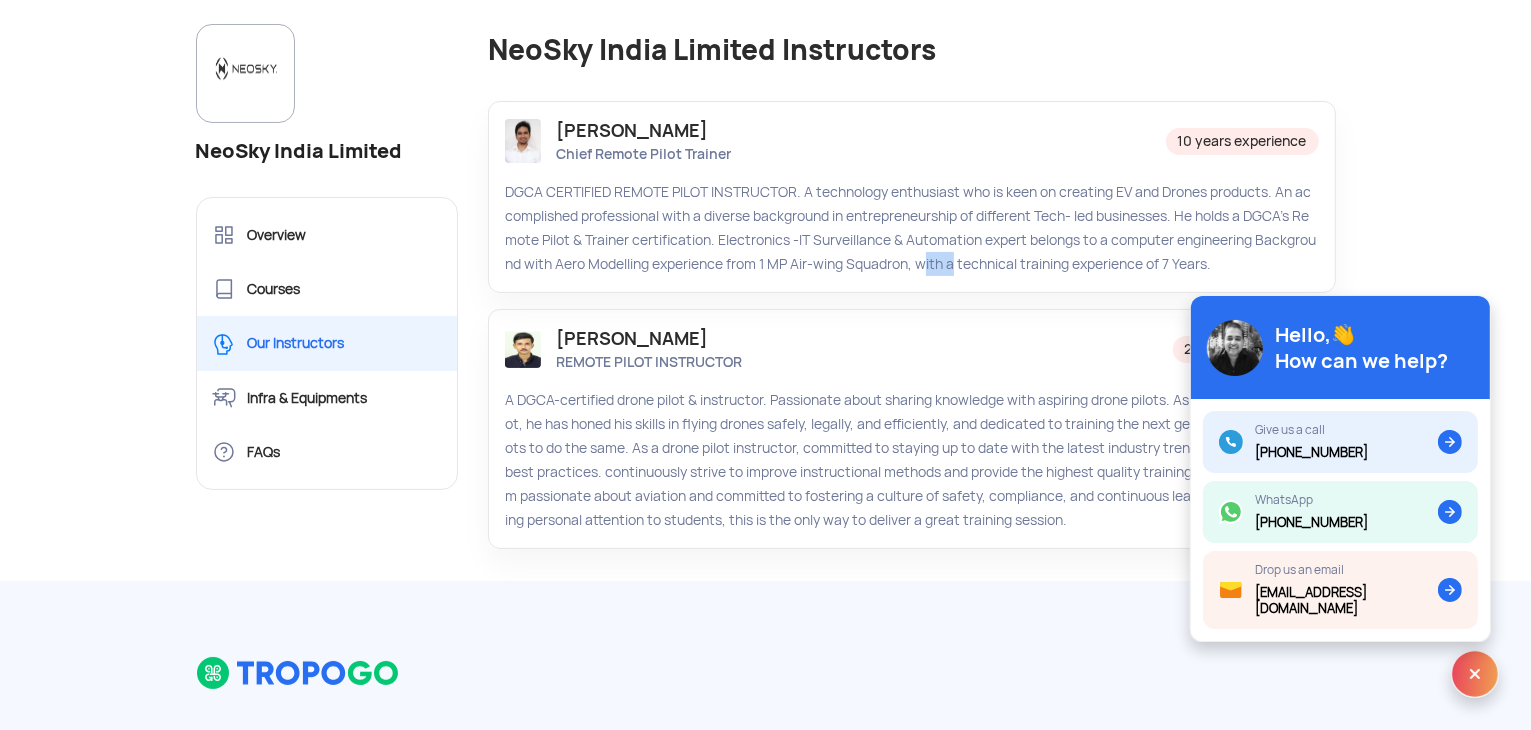 click on "DGCA CERTIFIED REMOTE PILOT INSTRUCTOR. A technology enthusiast who is keen on creating EV and Drones products. An accomplished professional with a diverse background in entrepreneurship of different Tech- led businesses. He holds a DGCA’s Remote Pilot & Trainer certification. Electronics -IT Surveillance & Automation expert belongs to a computer engineering Background with Aero Modelling experience from 1 MP Air-wing Squadron, with a technical training experience of 7 Years." 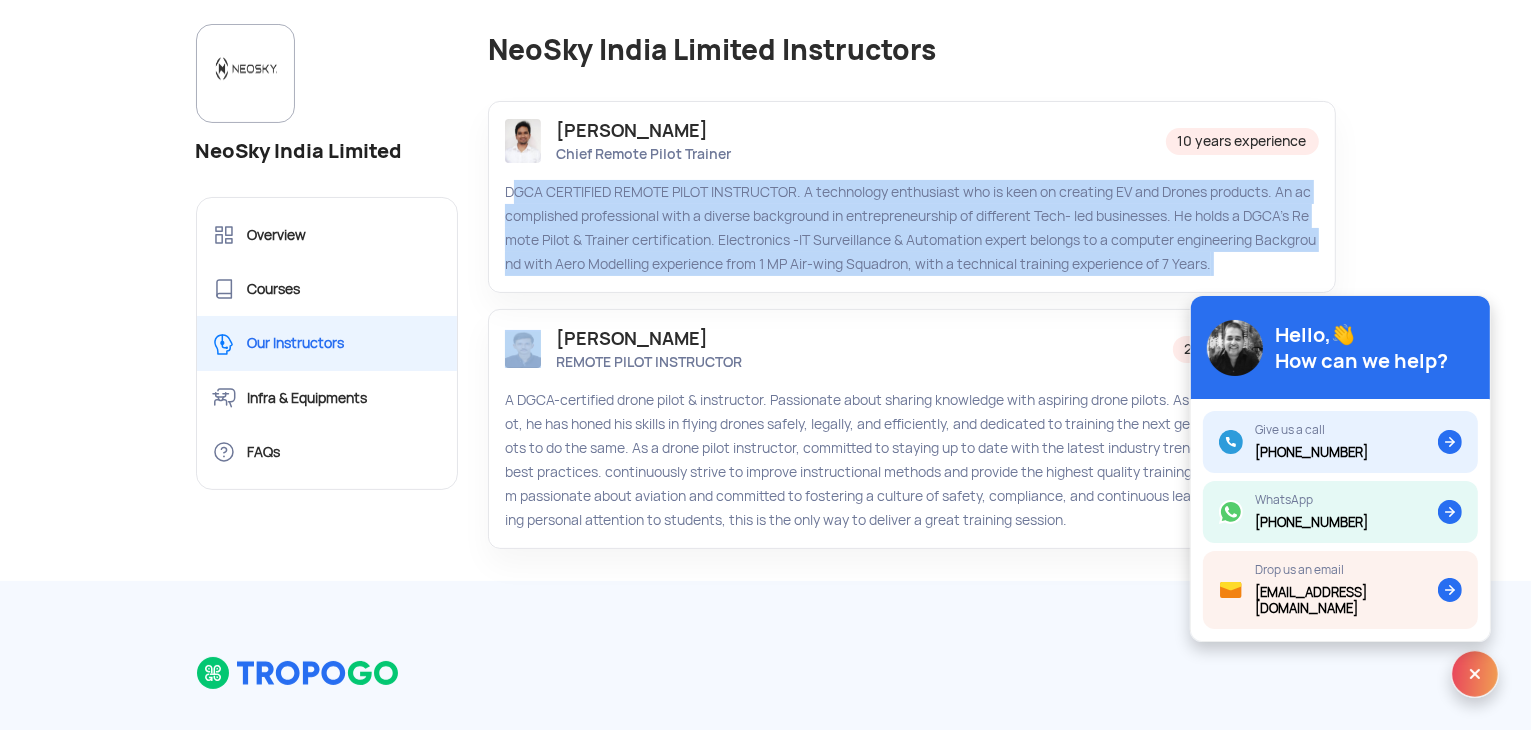 click on "DGCA CERTIFIED REMOTE PILOT INSTRUCTOR. A technology enthusiast who is keen on creating EV and Drones products. An accomplished professional with a diverse background in entrepreneurship of different Tech- led businesses. He holds a DGCA’s Remote Pilot & Trainer certification. Electronics -IT Surveillance & Automation expert belongs to a computer engineering Background with Aero Modelling experience from 1 MP Air-wing Squadron, with a technical training experience of 7 Years." 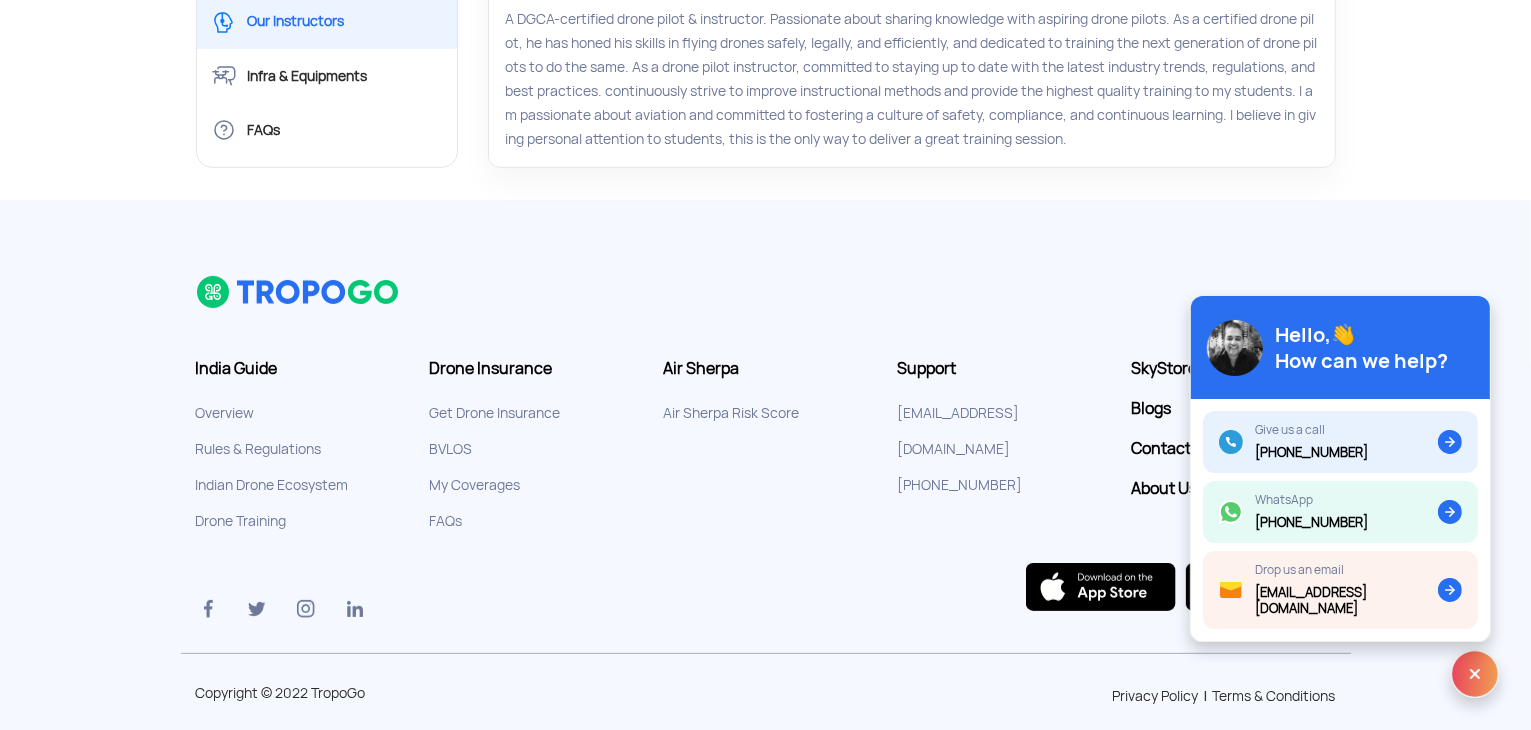 scroll, scrollTop: 674, scrollLeft: 0, axis: vertical 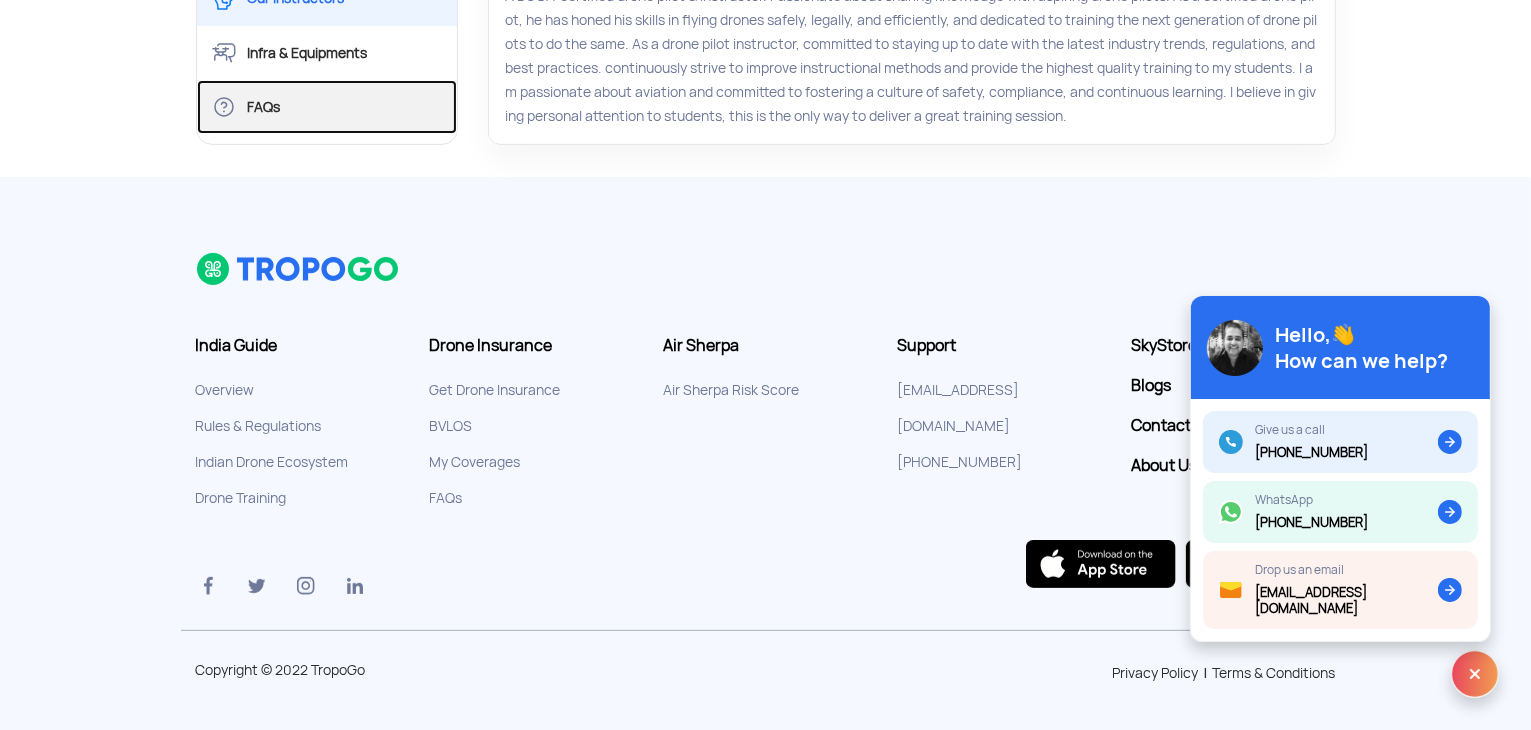 click on "FAQs" 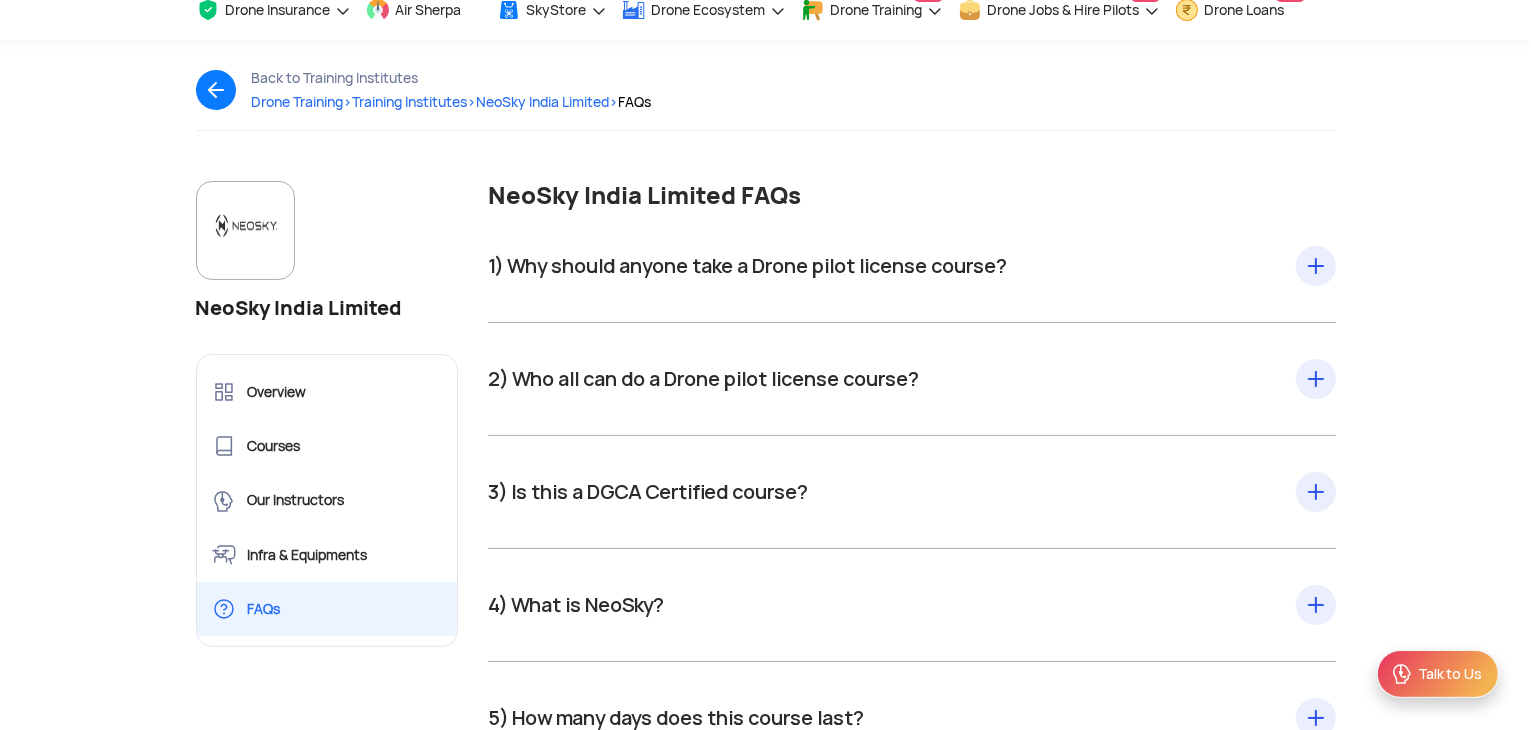 scroll, scrollTop: 0, scrollLeft: 0, axis: both 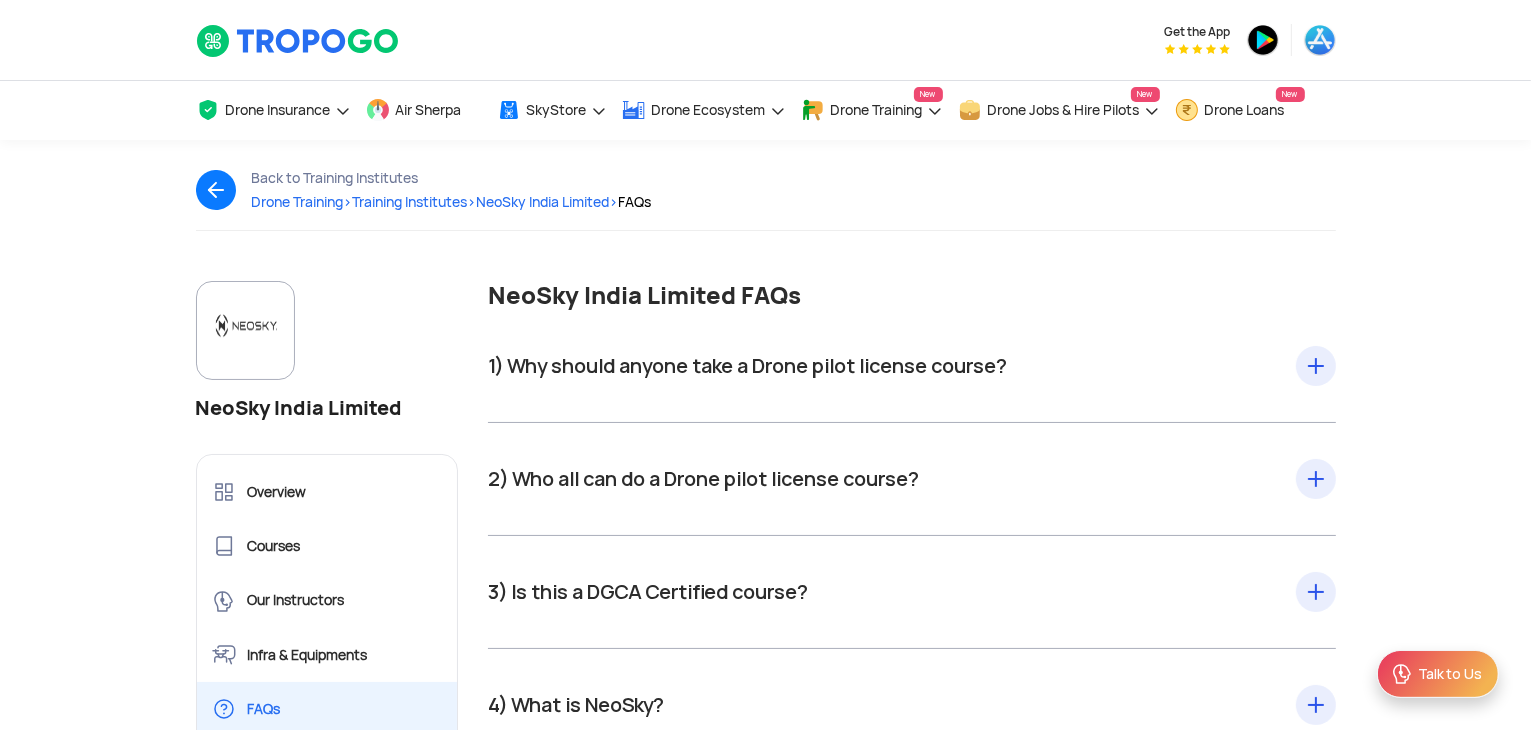click on "1)	Why should anyone take a Drone pilot license course?  India
is aiming to be a drone hub by the year 2030. Drones will see a massive growth
in this decade. To operate any drone (except a Nano drone) in India, one needs
a Pilot license, as per Drone Rules, 2021." 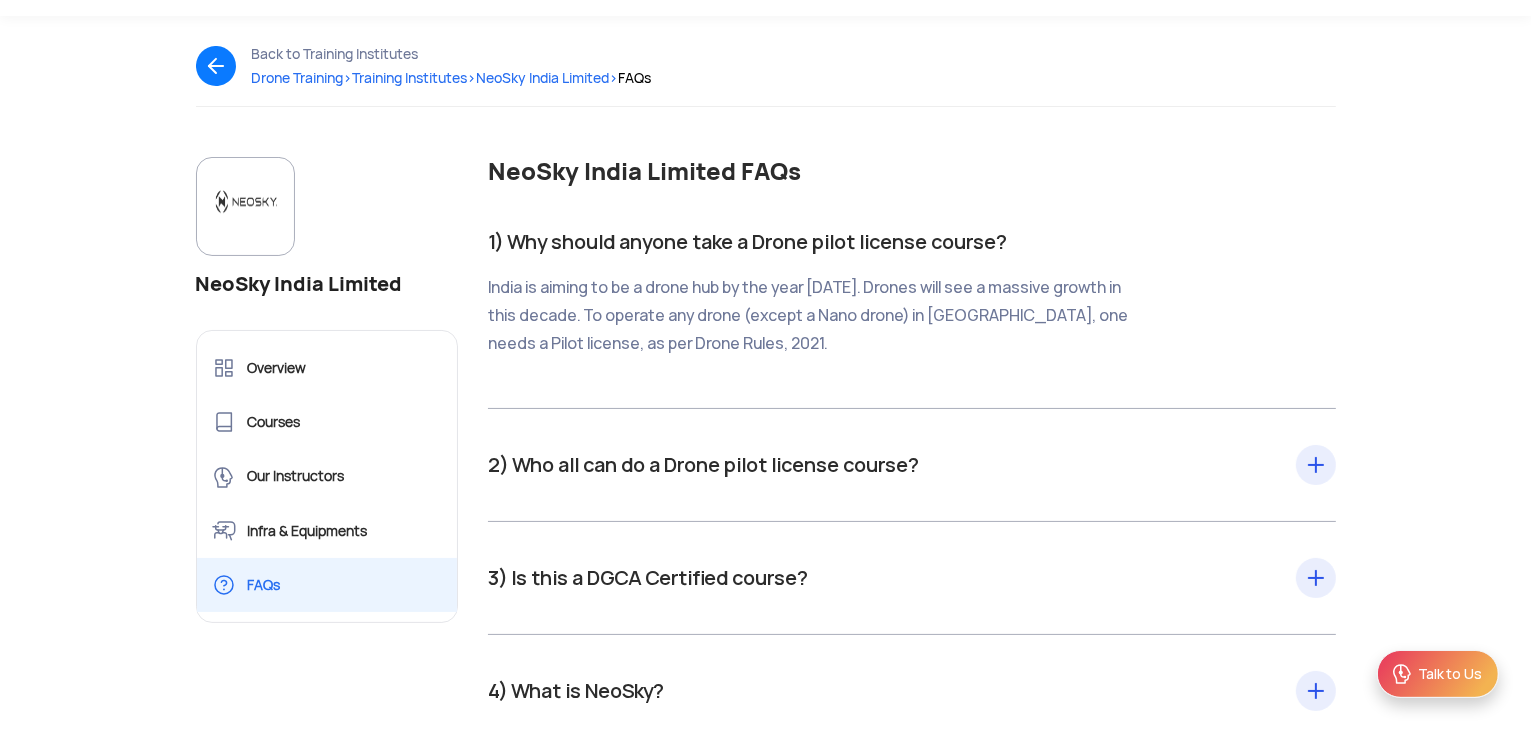 scroll, scrollTop: 150, scrollLeft: 0, axis: vertical 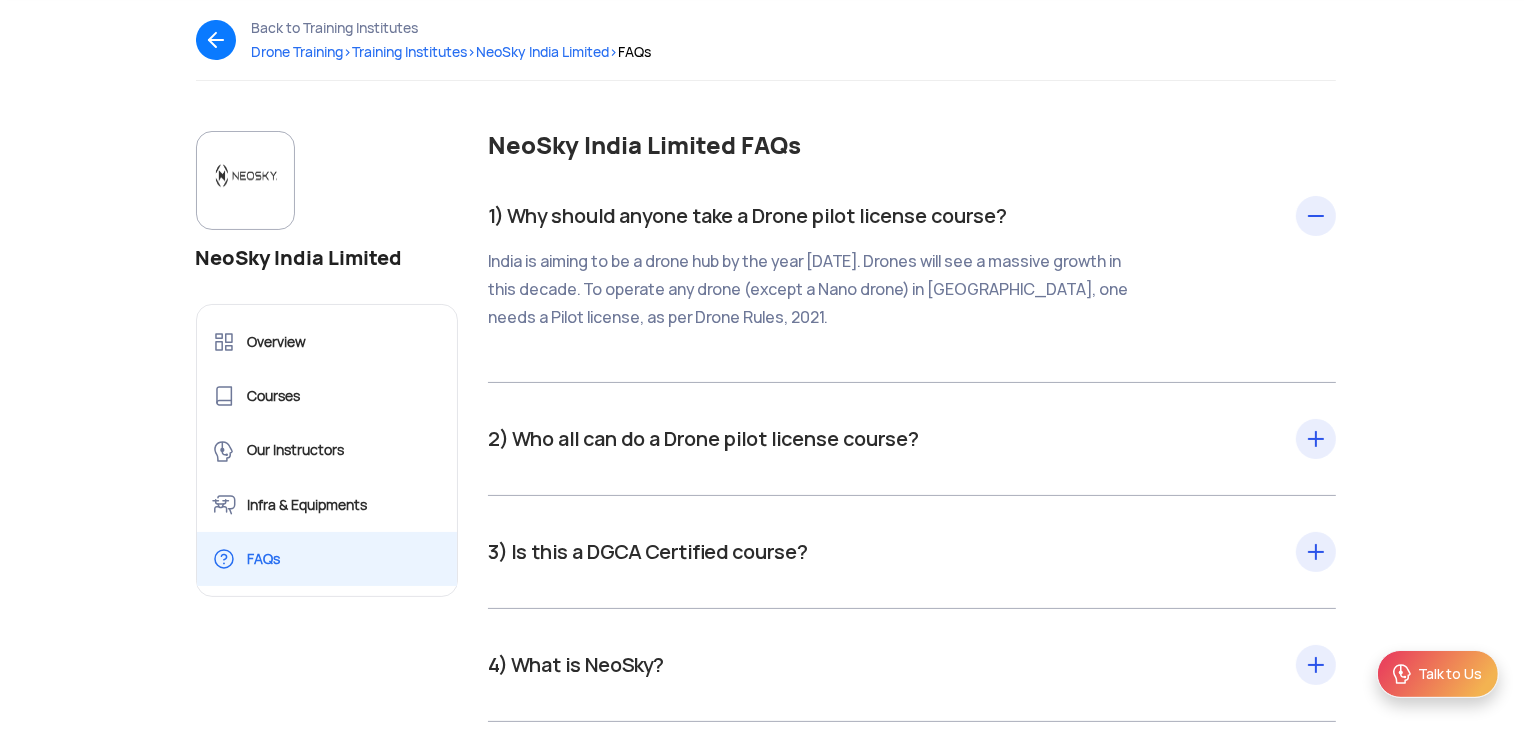 click on "India
is aiming to be a drone hub by the year 2030. Drones will see a massive growth
in this decade. To operate any drone (except a Nano drone) in India, one needs
a Pilot license, as per Drone Rules, 2021." 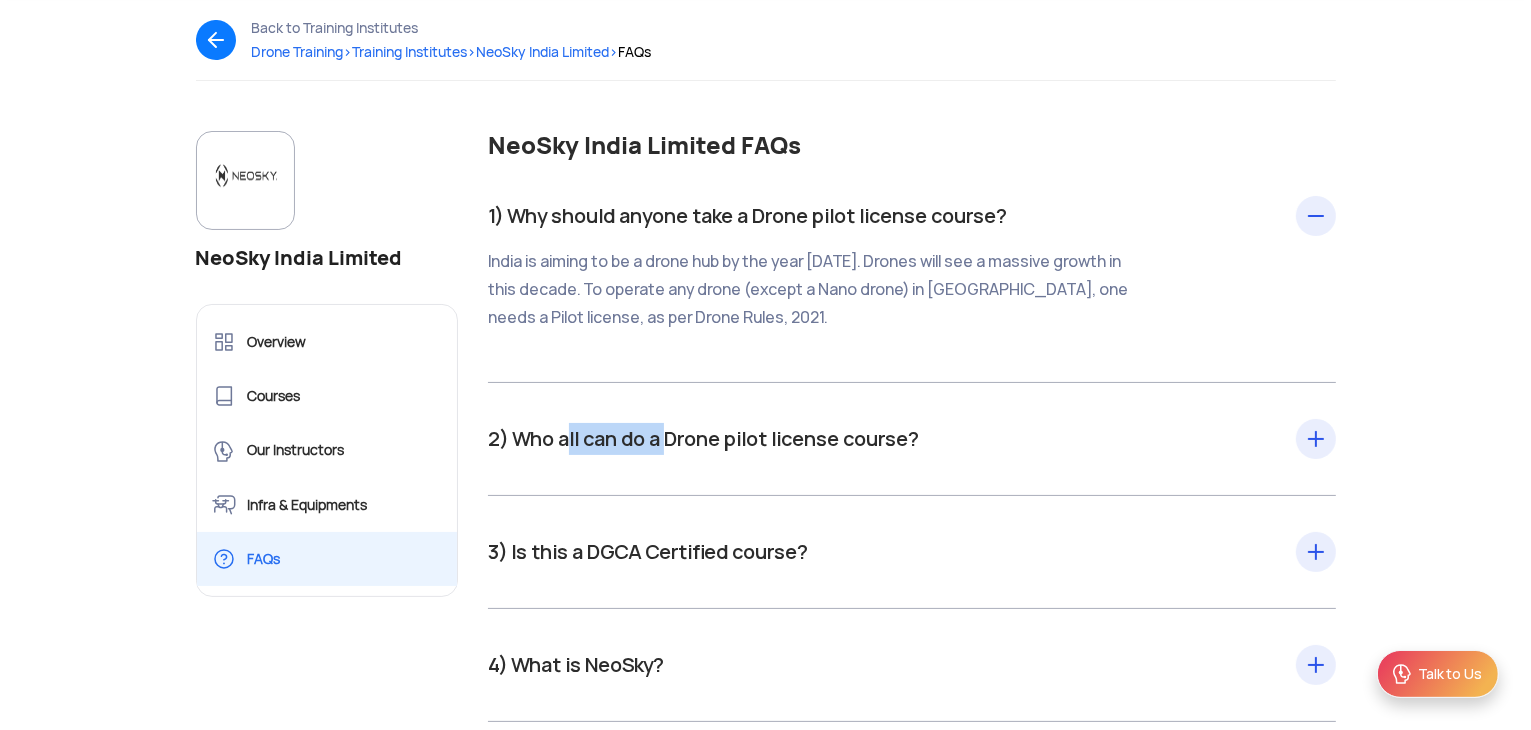 drag, startPoint x: 562, startPoint y: 273, endPoint x: 658, endPoint y: 309, distance: 102.528046 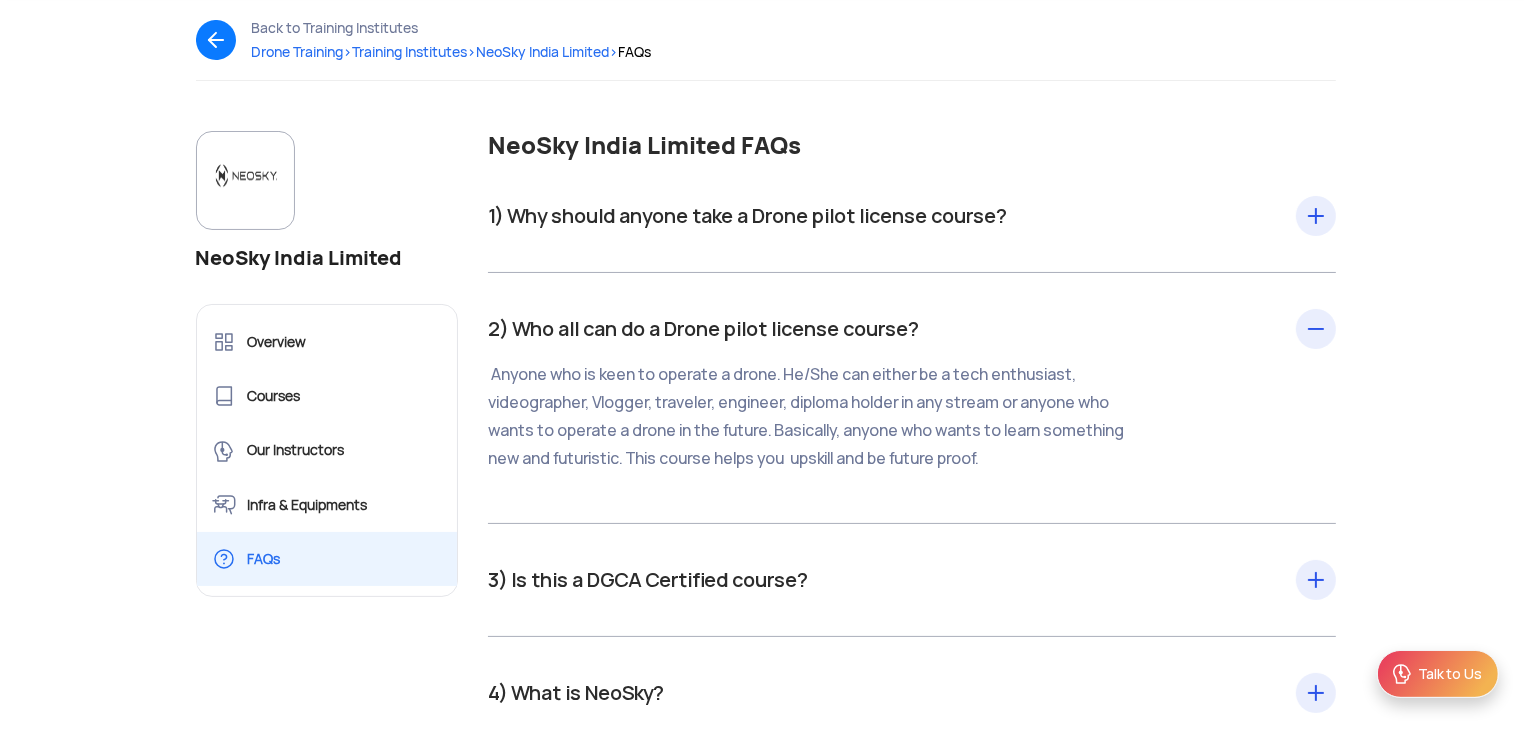 click on "Anyone
who is keen to operate a drone. He/She can either be a tech enthusiast,
videographer, Vlogger, traveler, engineer, diploma holder in any stream or anyone
who wants to operate a drone in the future. Basically, anyone who wants to
learn something new and futuristic. This course helps you  upskill and be future proof." 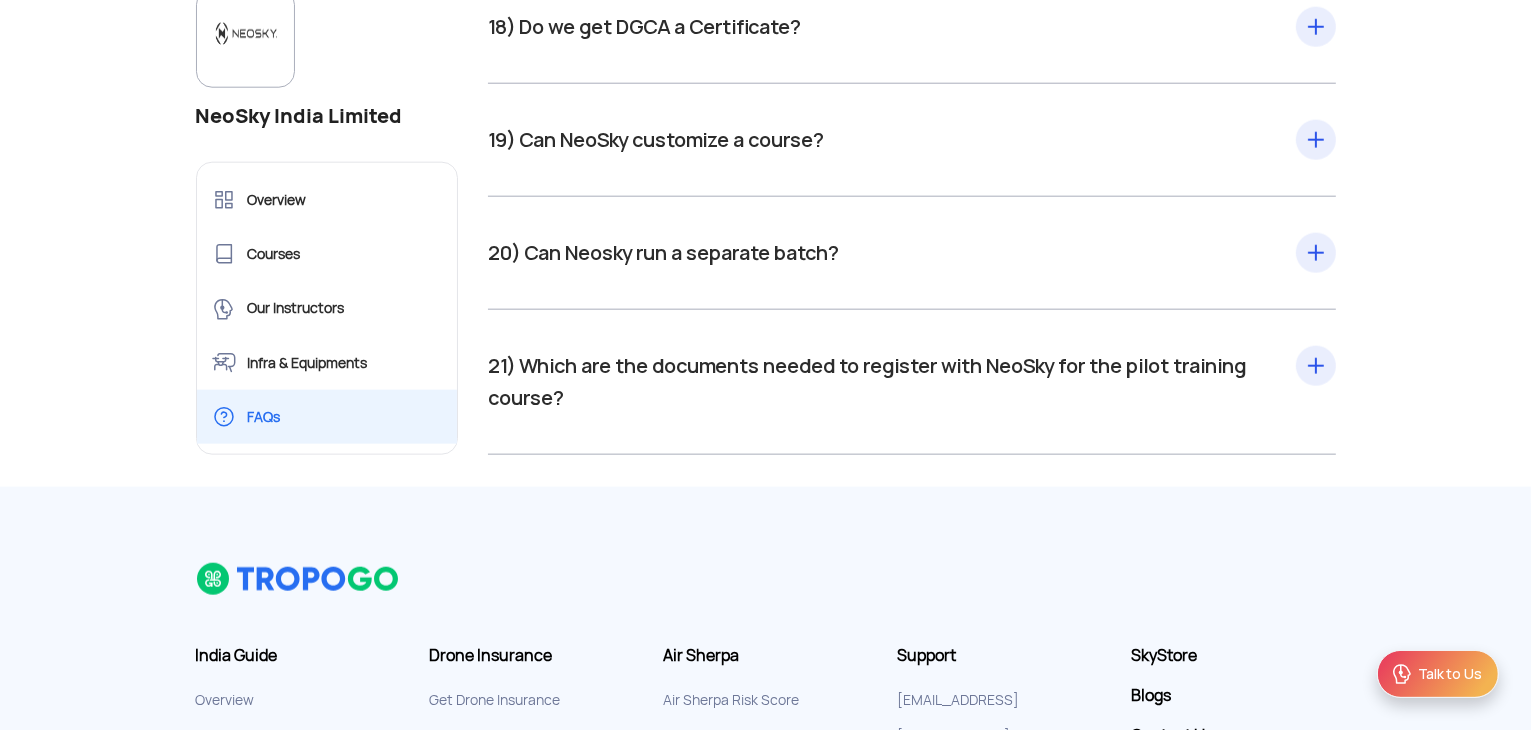 scroll, scrollTop: 2295, scrollLeft: 0, axis: vertical 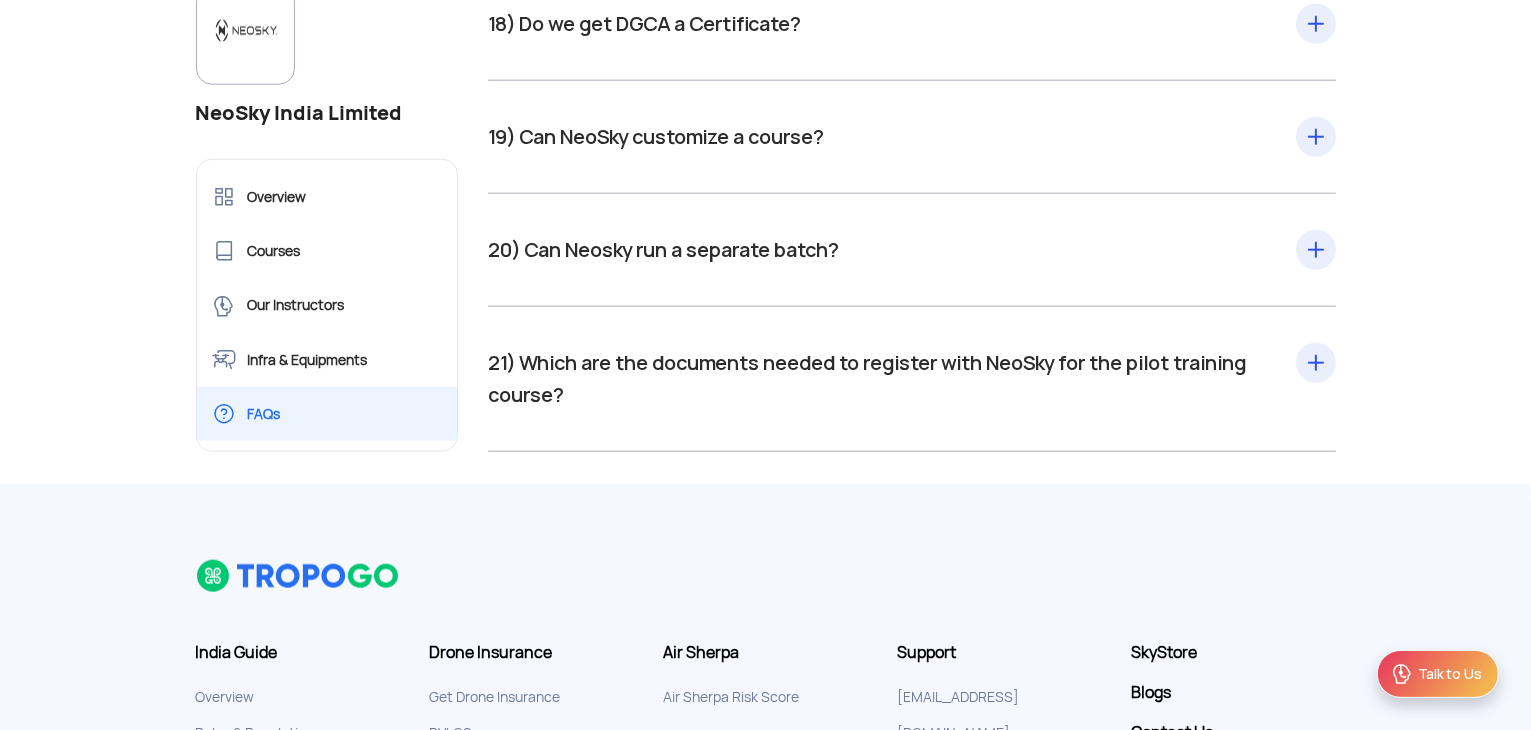 click on "21)	Which are the documents needed to register with NeoSky for the pilot training course?  a.       NeoSky registration form (to be given
by the NeoSky team)
b.       4-Passport sized photographs (White
background)
c.       Copy of Aadhar card          (Also, Aadhar
needs to be linked with Phone number and Email-Id)
d.       Government approved ID proof and
Address proof
e.       Mark sheet of 10 th
standard/ marksheet or a higher qualification certificate
f.         Medical certificate
g.       Valid Indian Passport
Note: All documents needed to be self-attested." 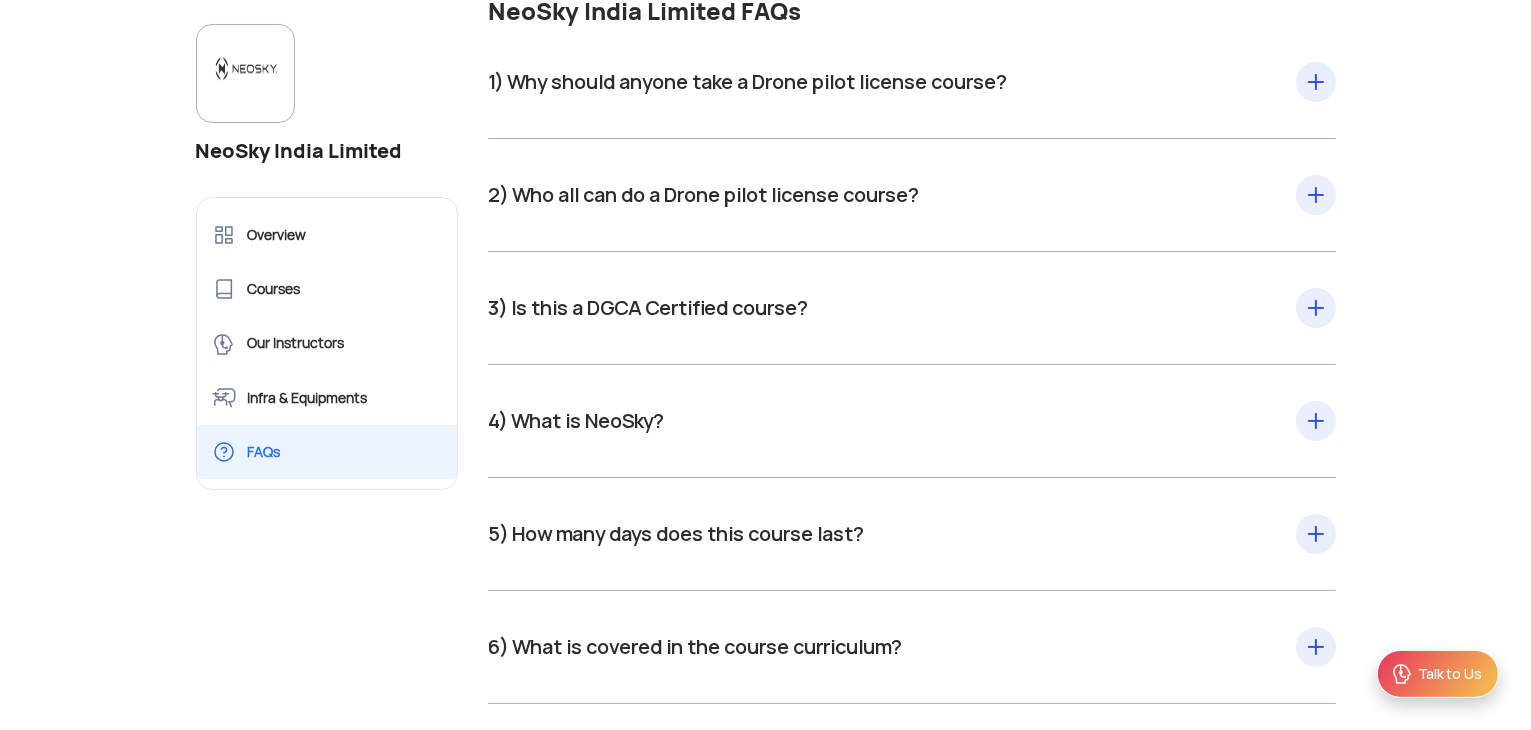 scroll, scrollTop: 155, scrollLeft: 0, axis: vertical 